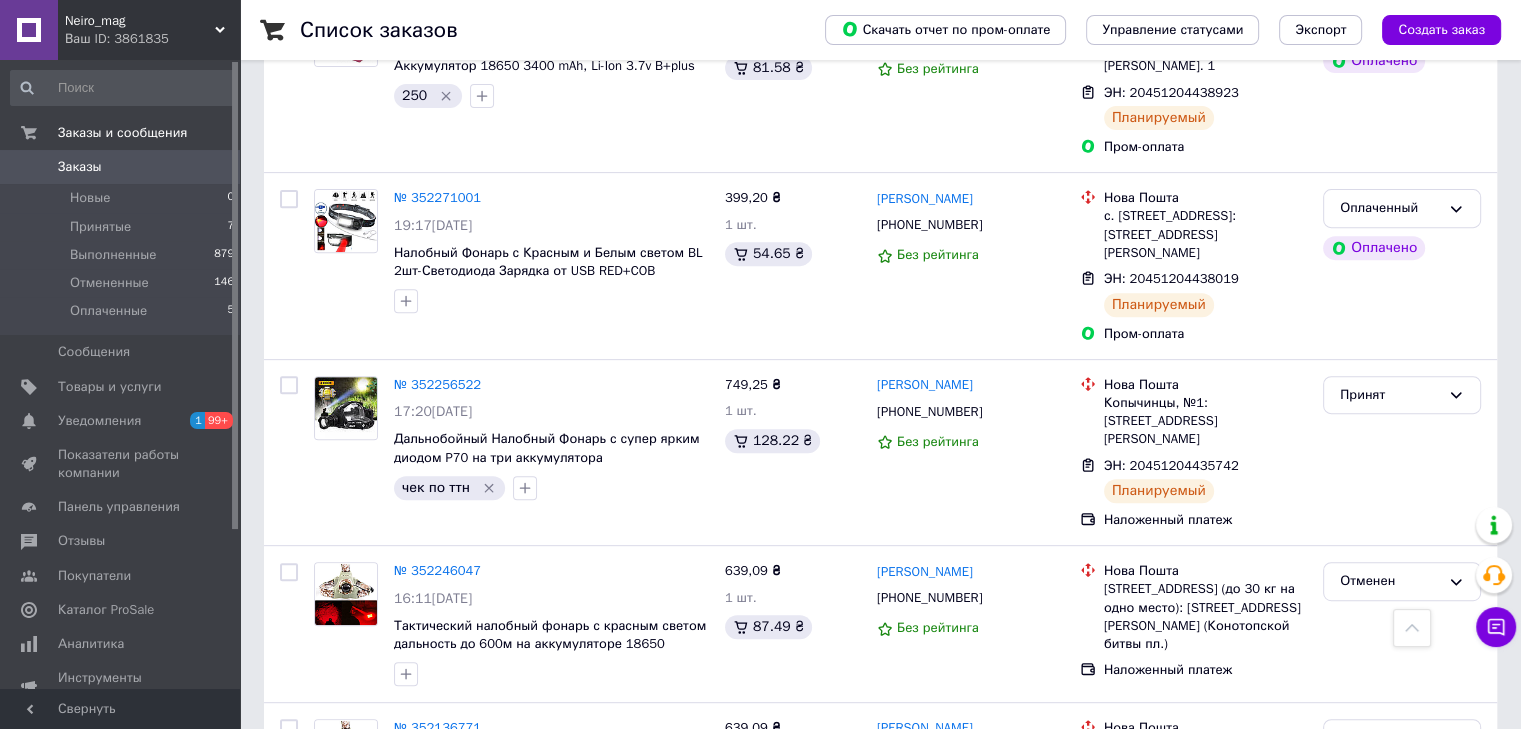 scroll, scrollTop: 496, scrollLeft: 0, axis: vertical 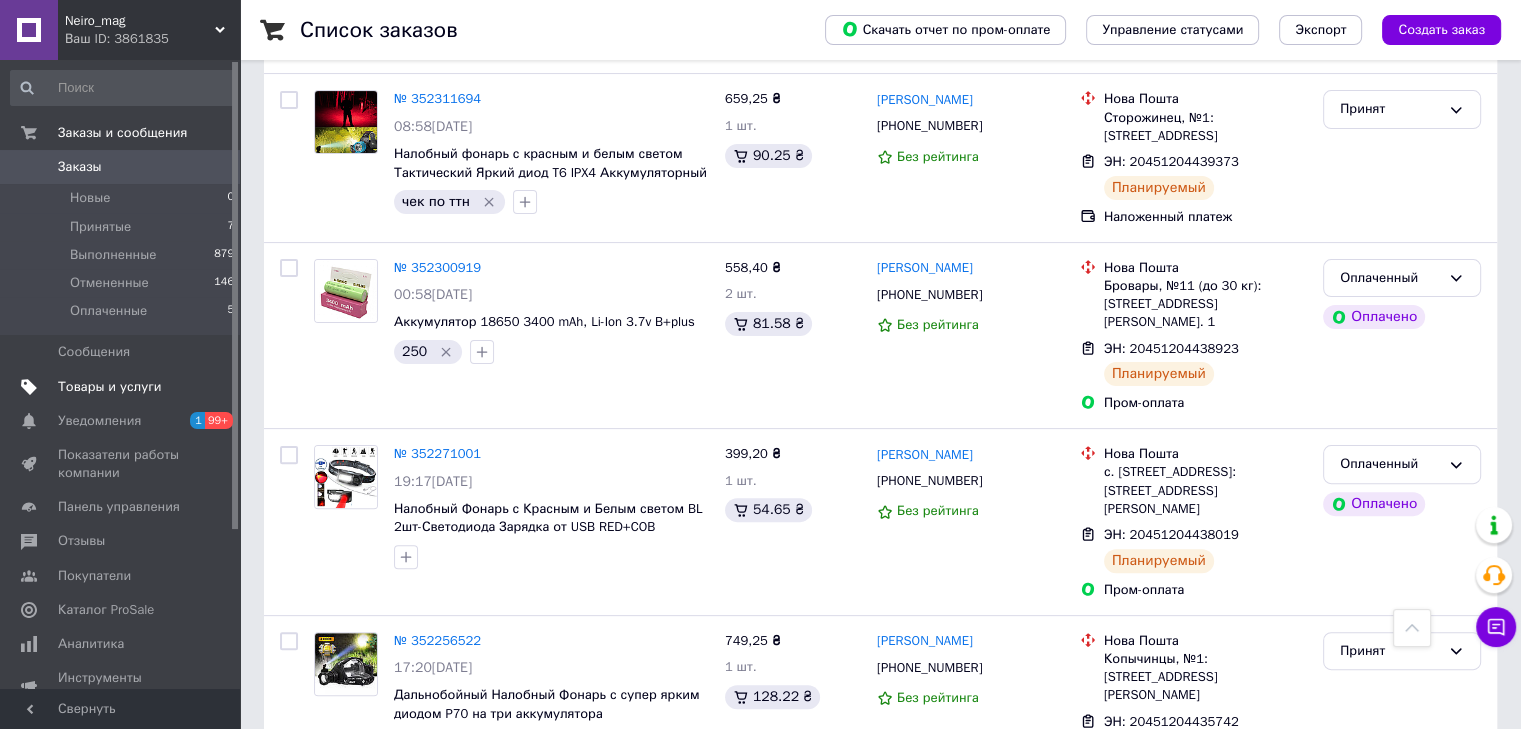 click on "Товары и услуги" at bounding box center (110, 387) 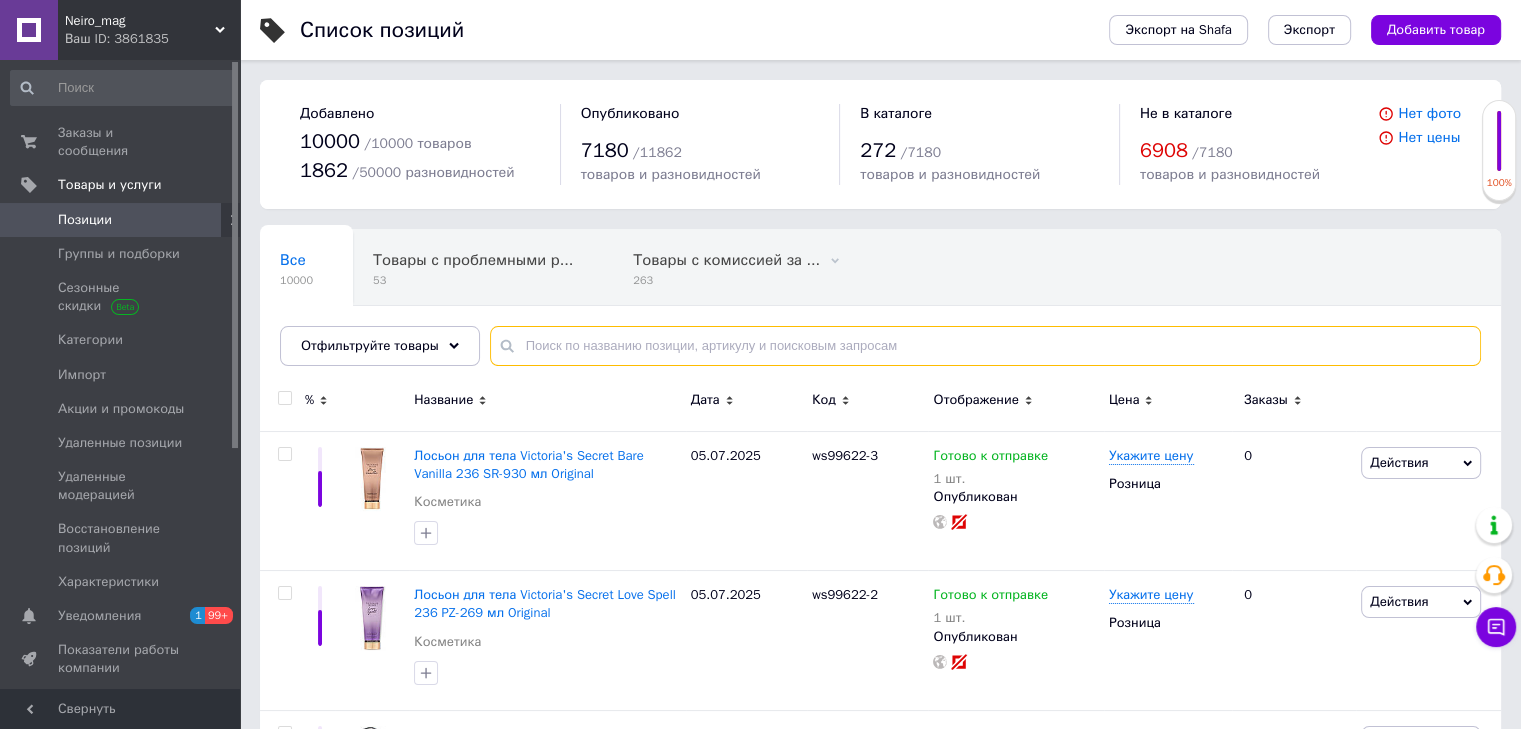 click at bounding box center (985, 346) 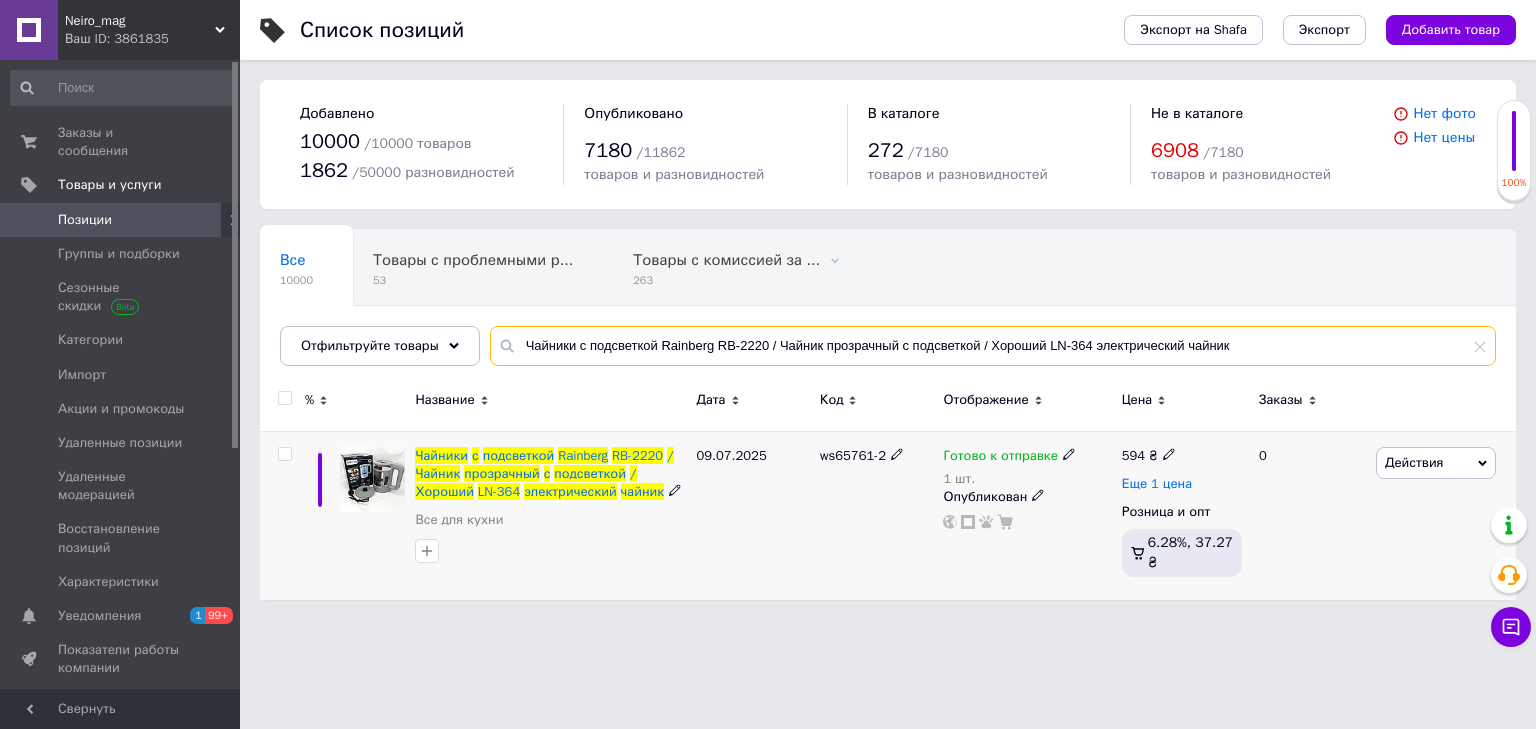 type on "Чайники с подсветкой Rainberg RB-2220 / Чайник прозрачный с подсветкой / Хороший LN-364 электрический чайник" 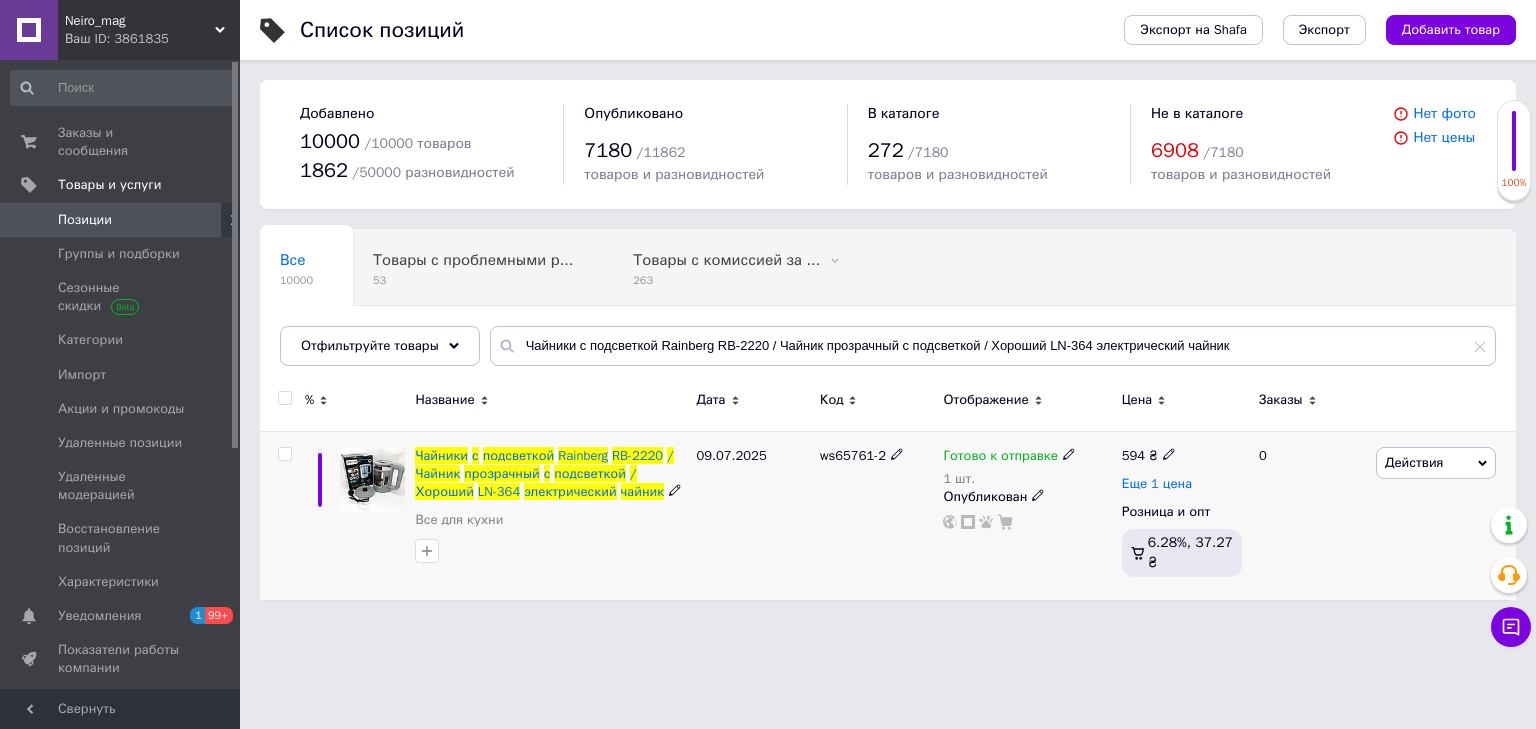 click on "Еще 1 цена" at bounding box center (1157, 484) 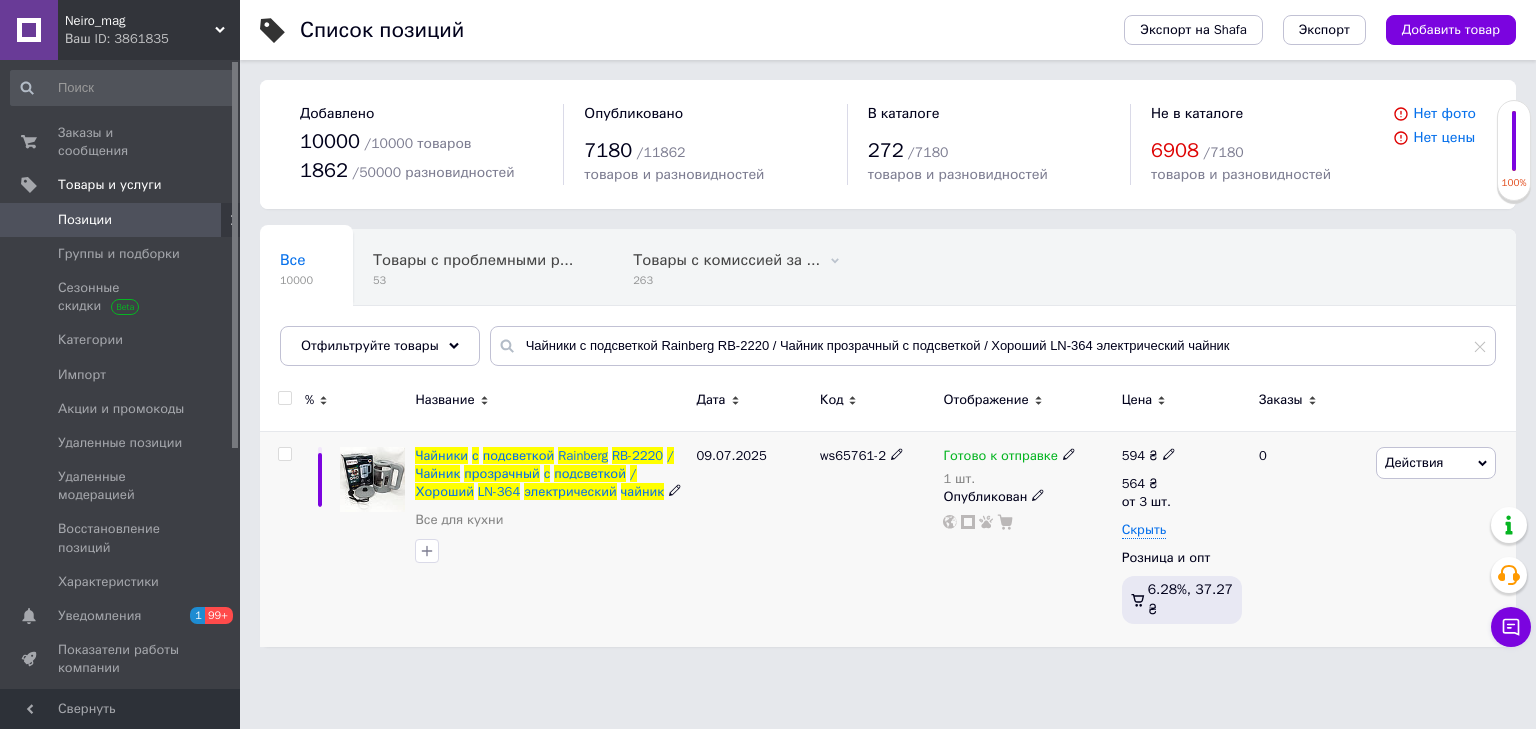 click at bounding box center (1169, 453) 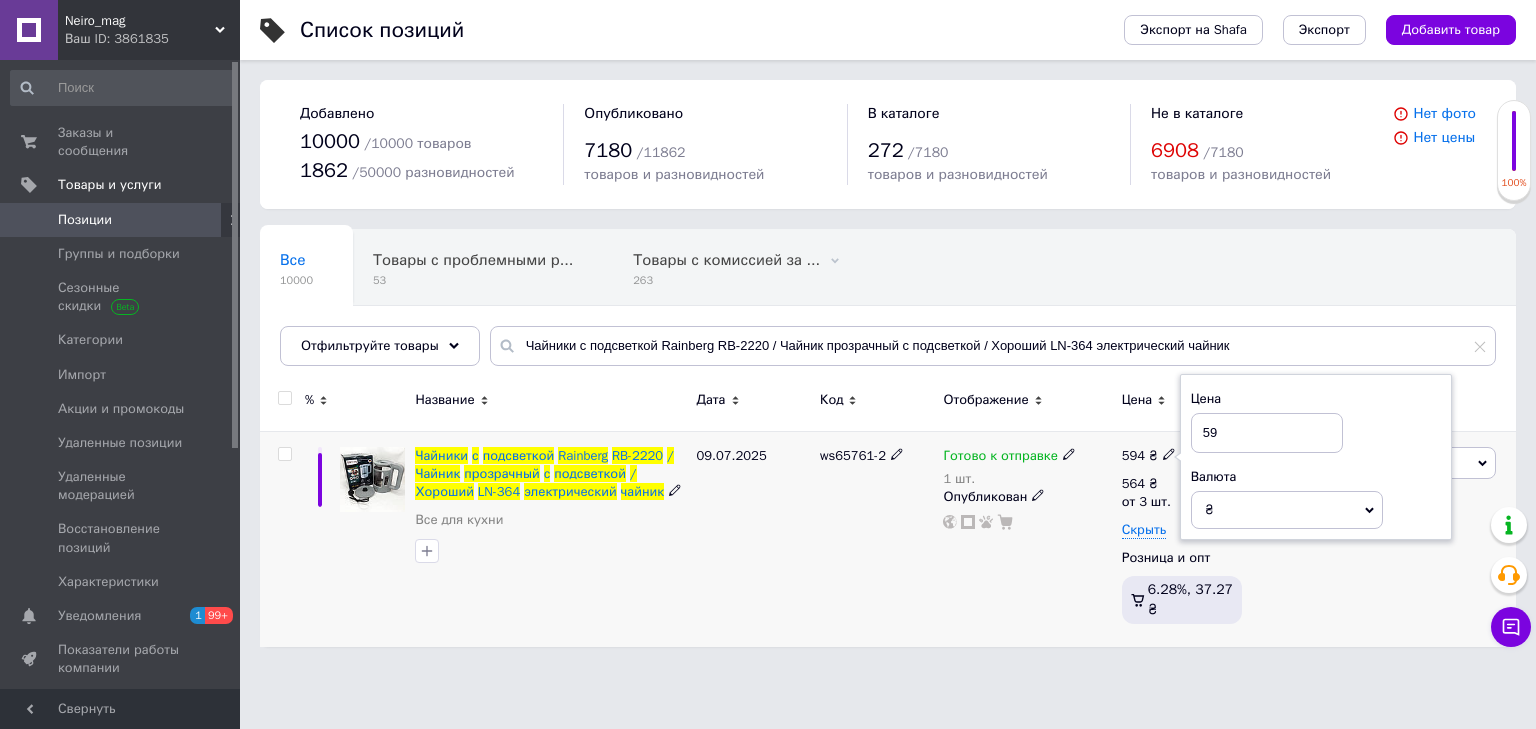 type on "5" 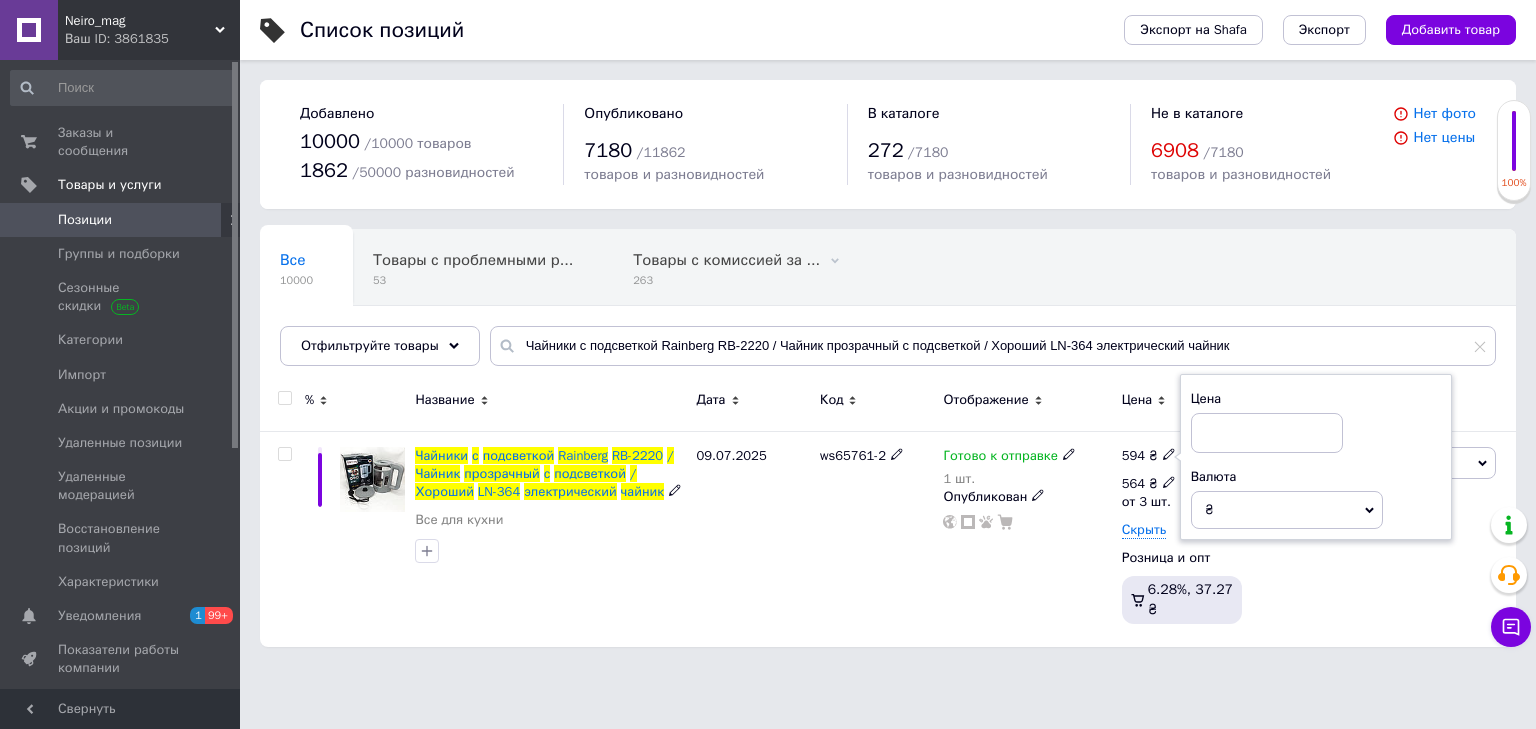 type 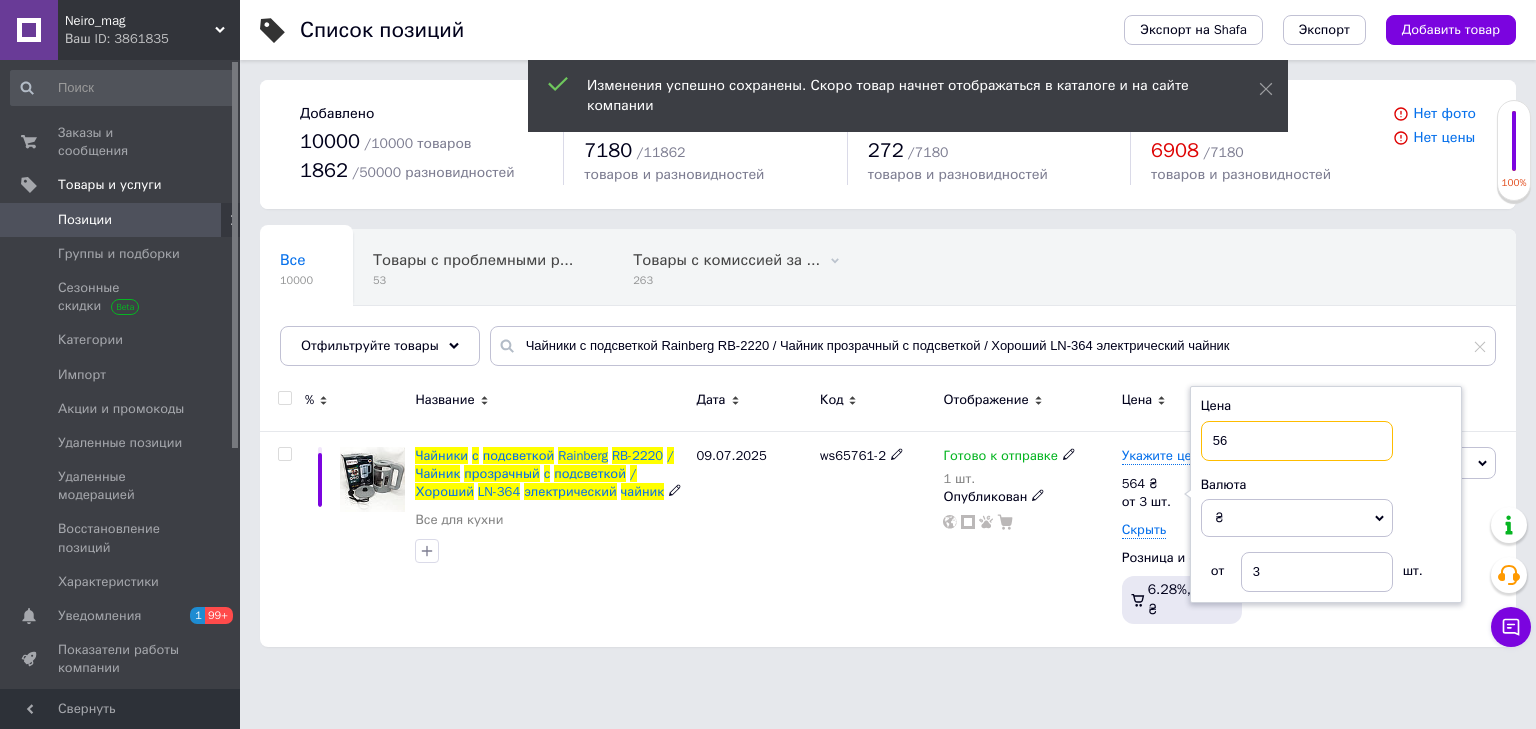 click on "56" at bounding box center [1297, 441] 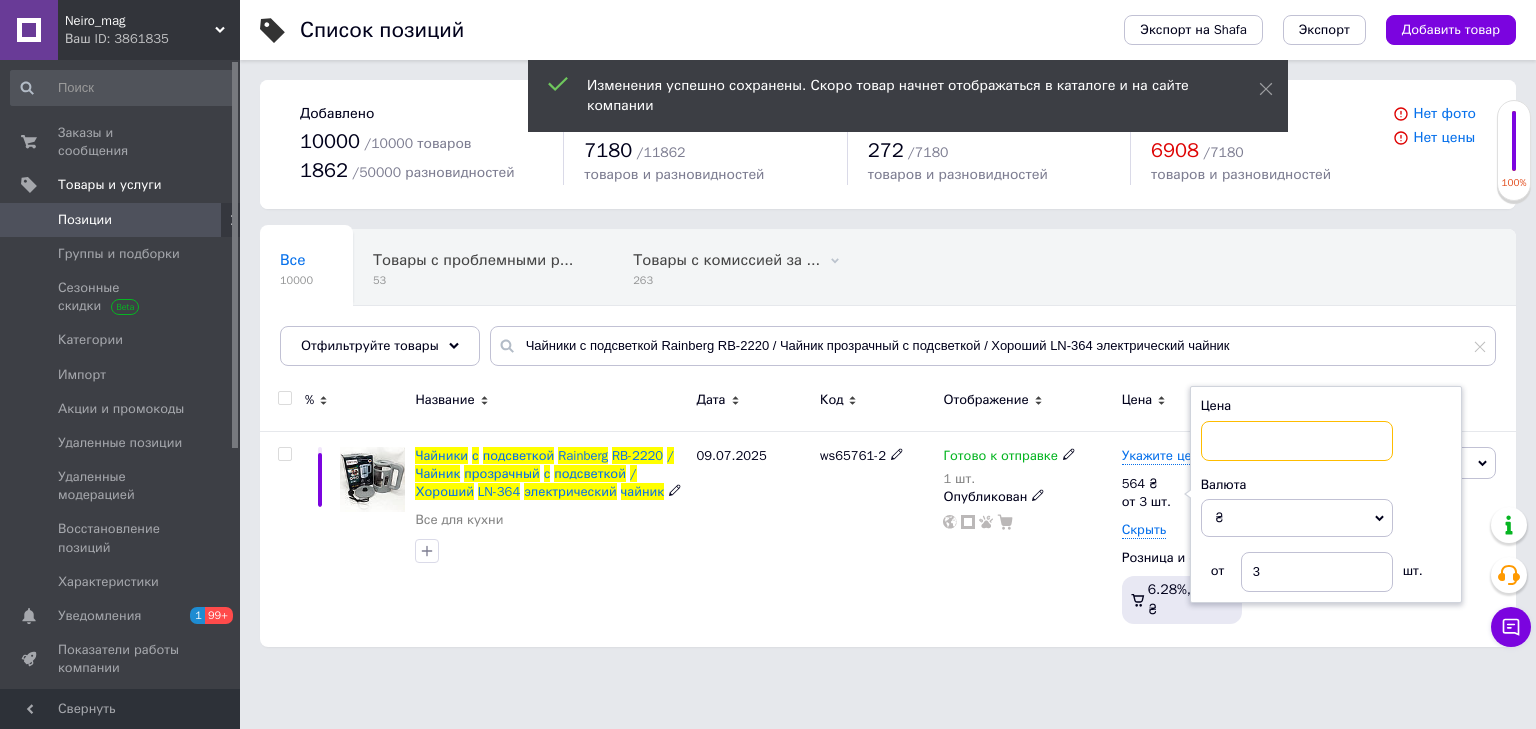 type 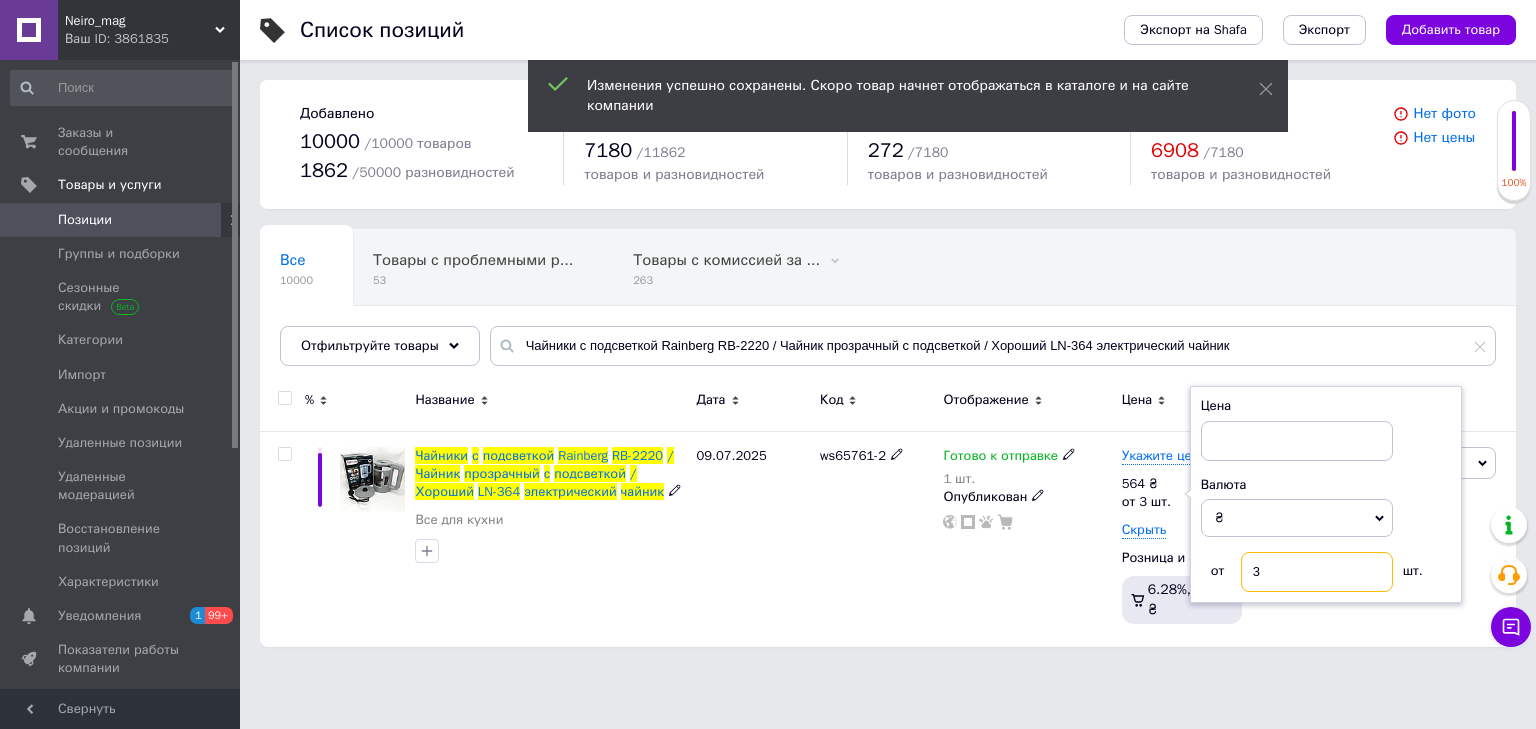 click on "3" at bounding box center [1317, 572] 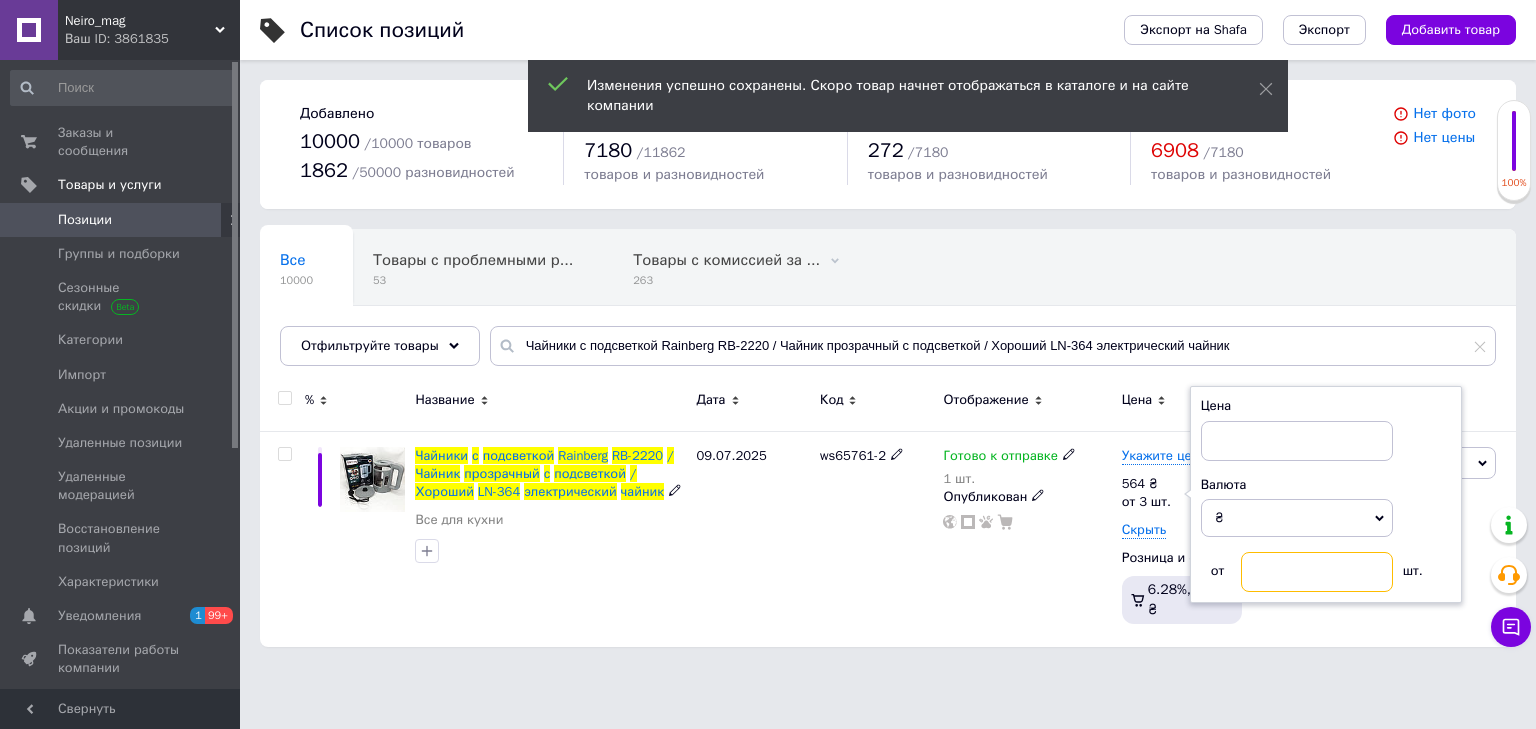 type 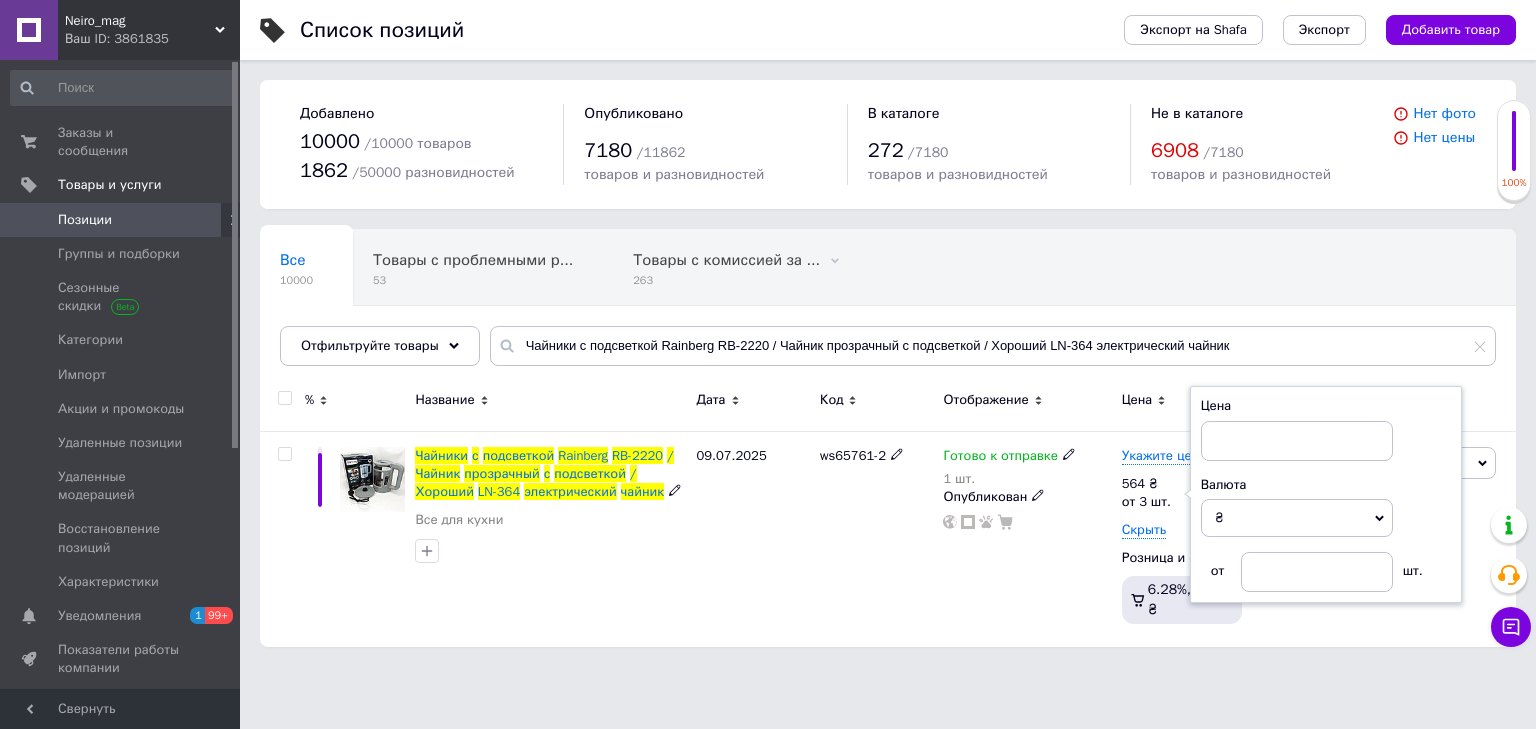 click on "ws65761-2" at bounding box center (876, 538) 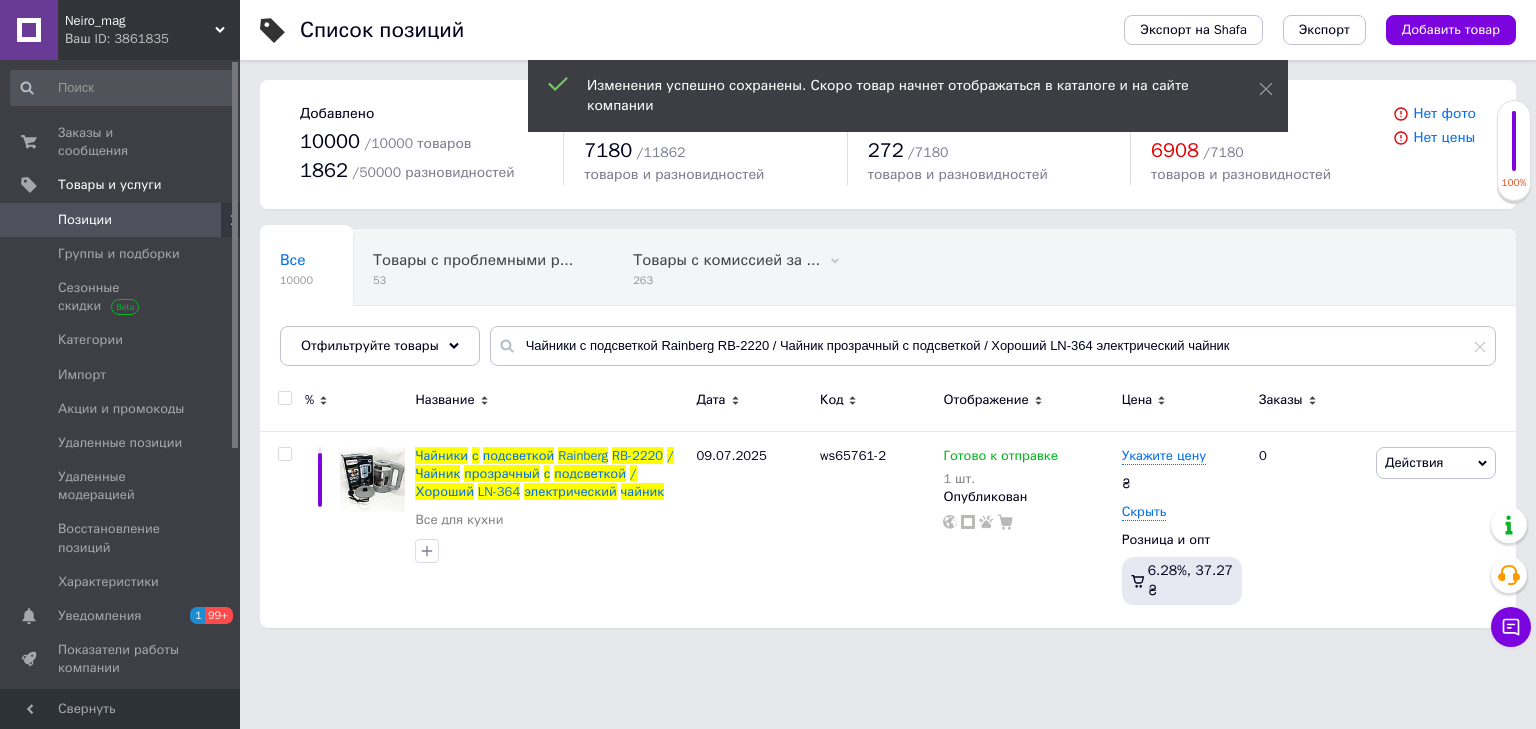 click on "Позиции" at bounding box center [121, 220] 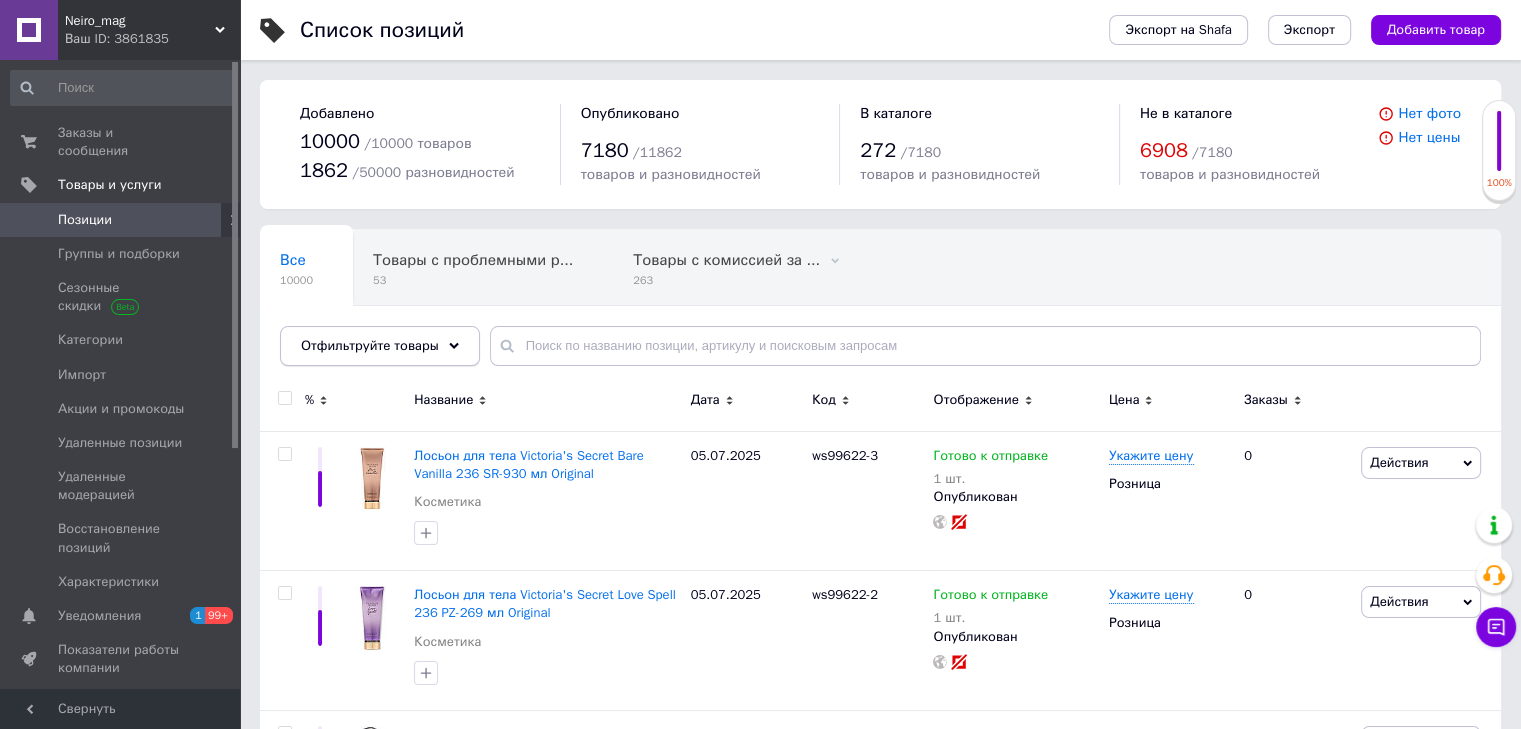 click on "Отфильтруйте товары" at bounding box center [380, 346] 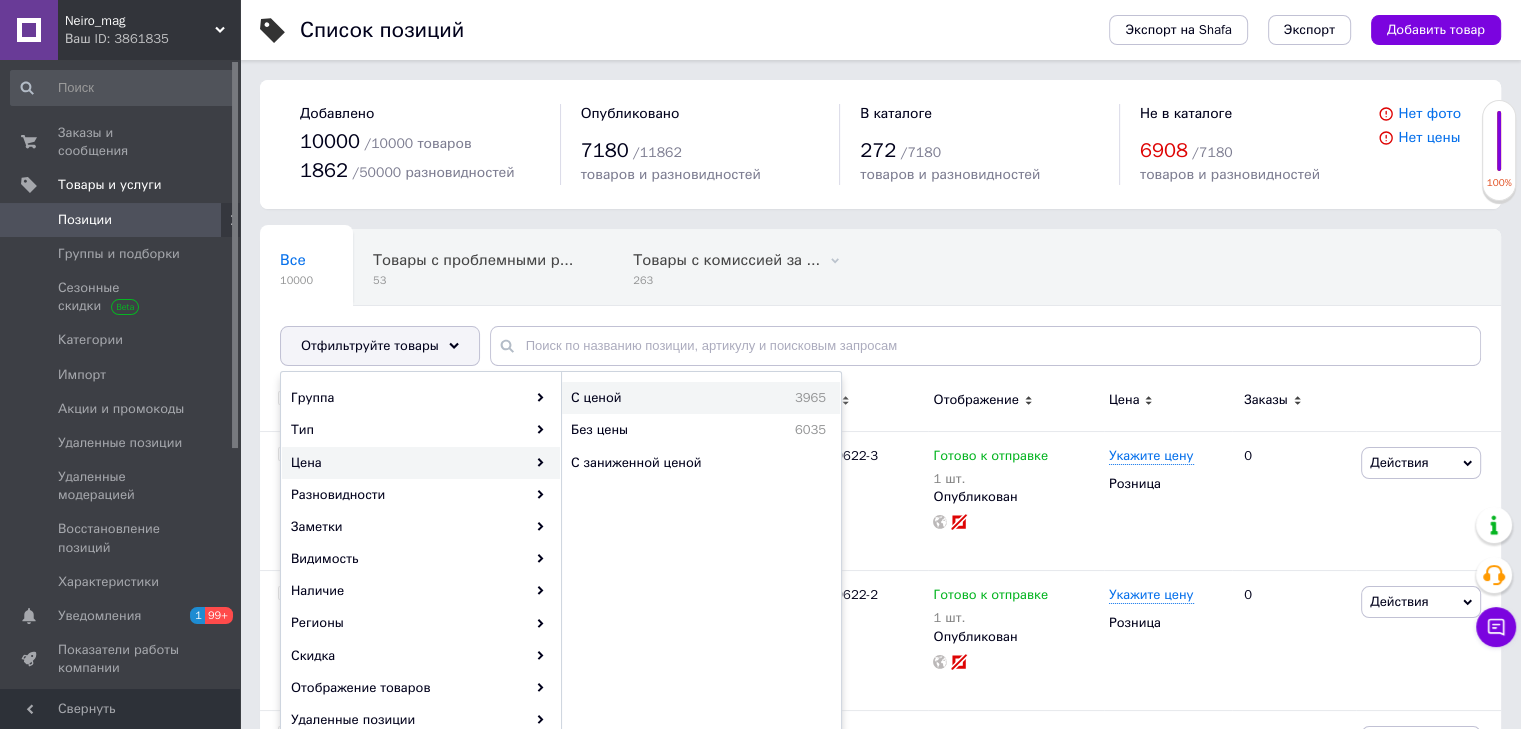 click on "С ценой" at bounding box center (641, 398) 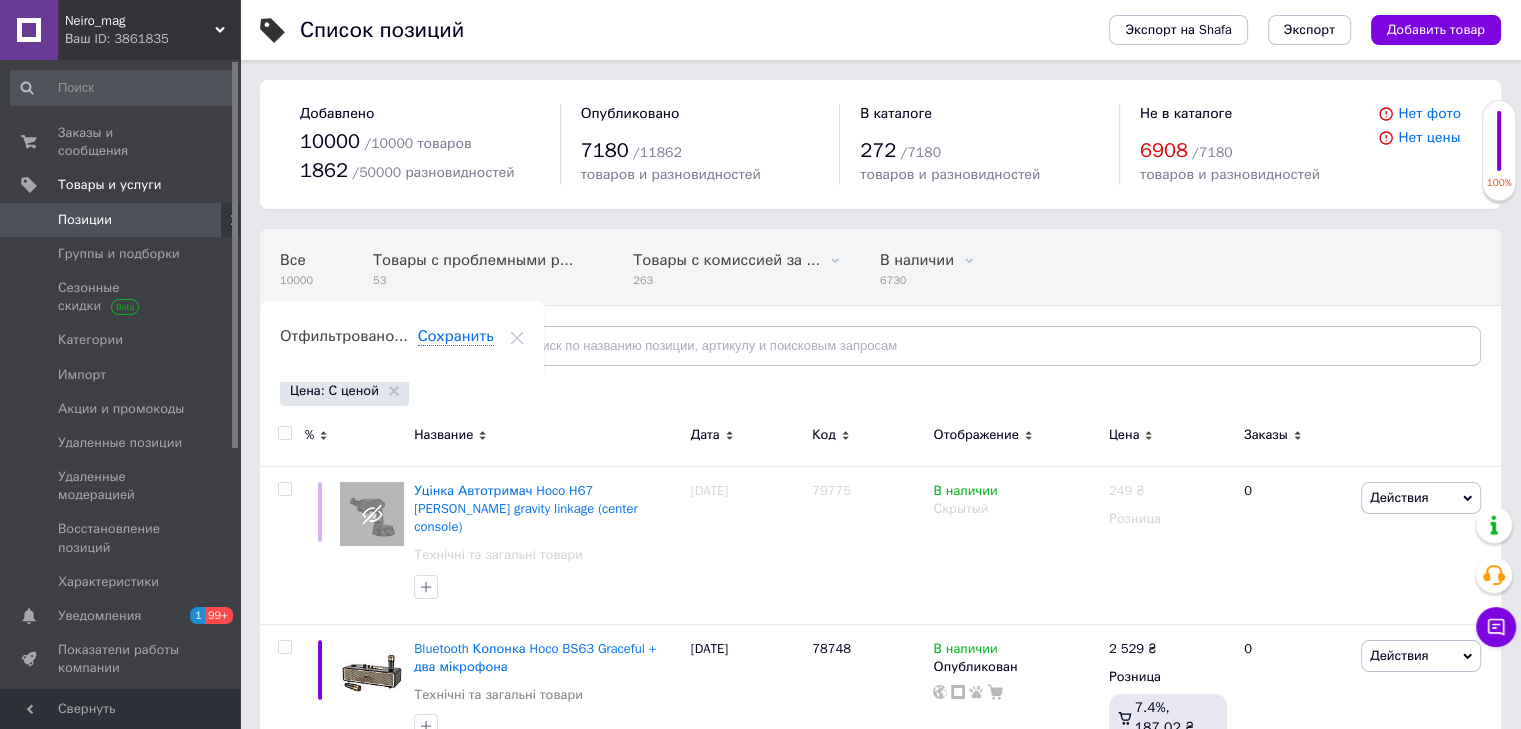 click on "Отфильтруйте товары" at bounding box center [370, 345] 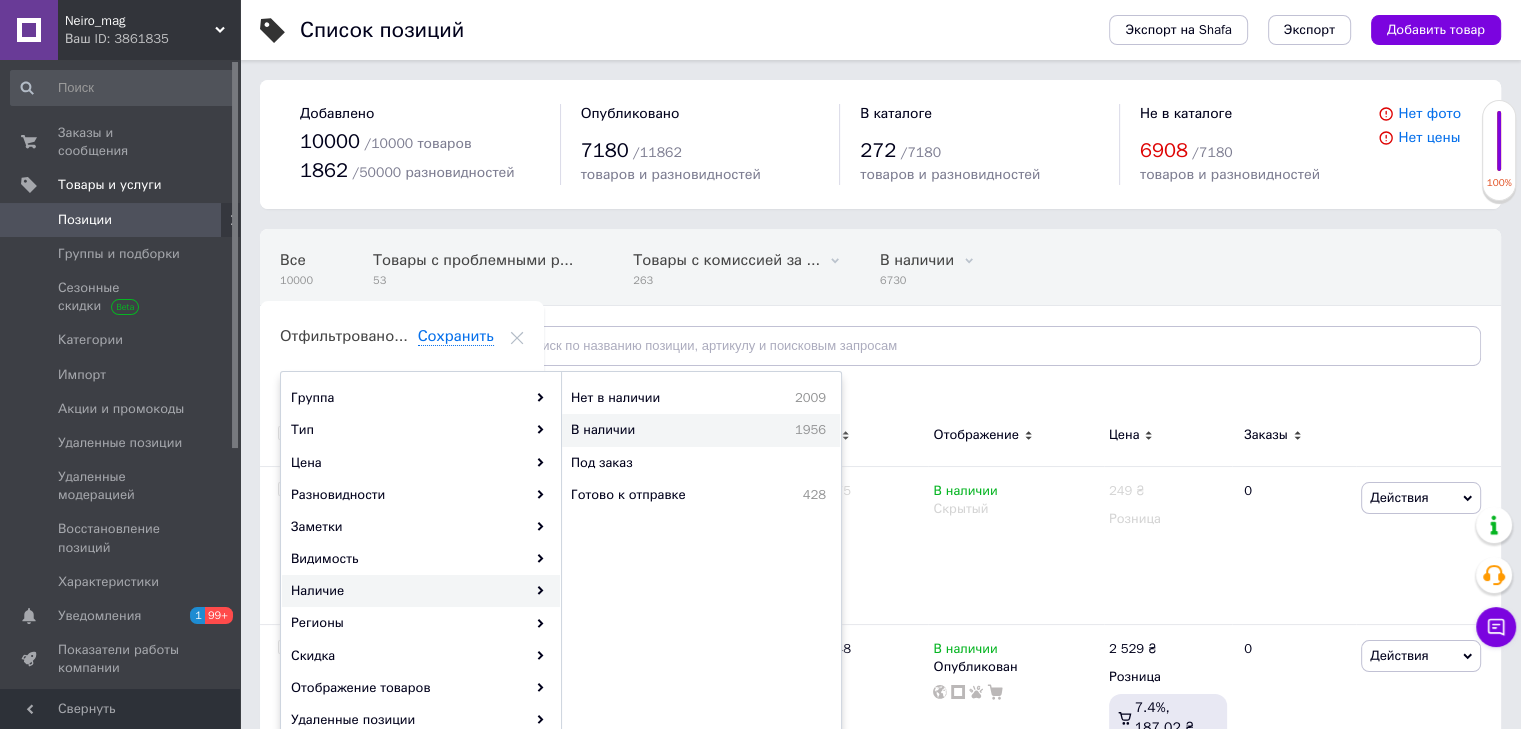 click on "В наличии  1956" at bounding box center (701, 430) 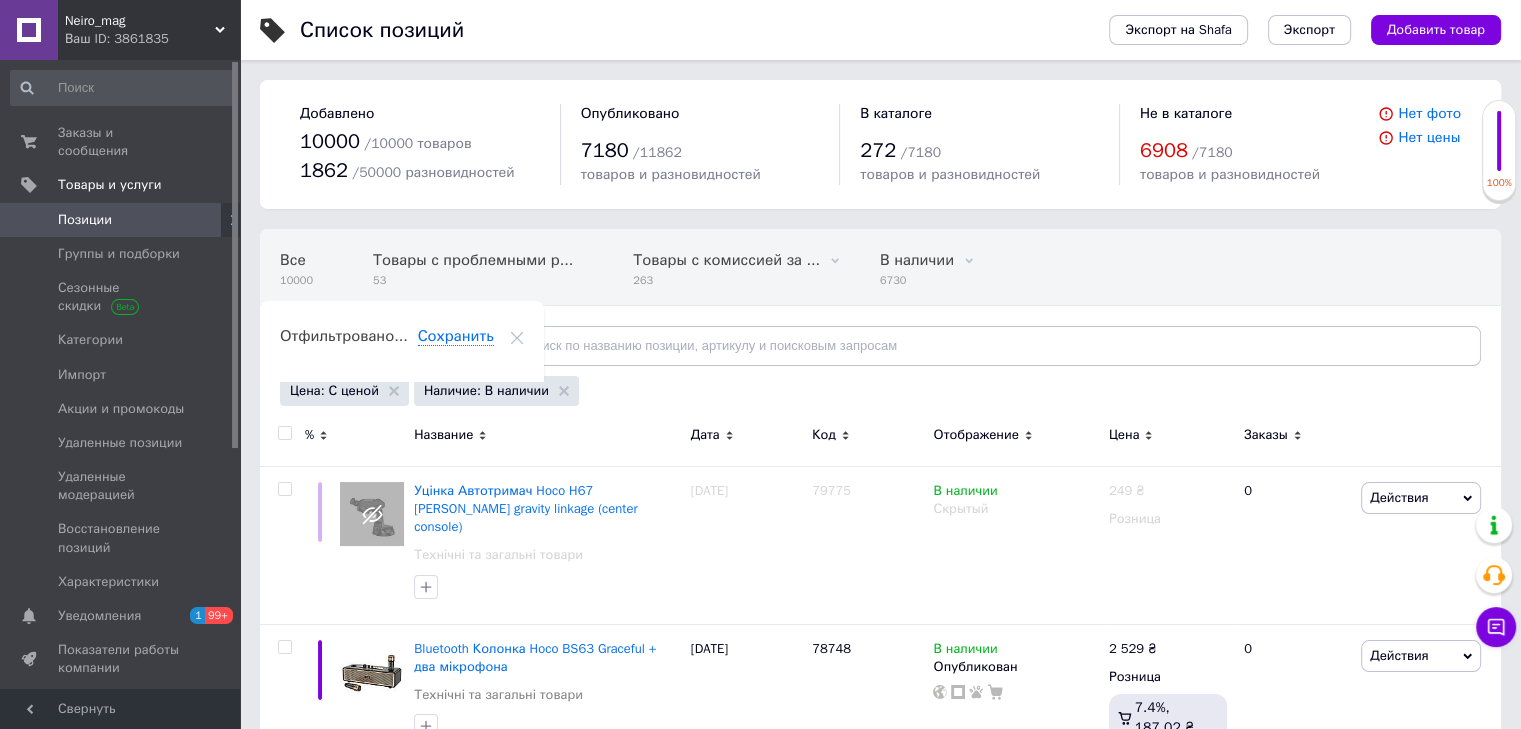 click on "Отфильтруйте товары" at bounding box center (370, 345) 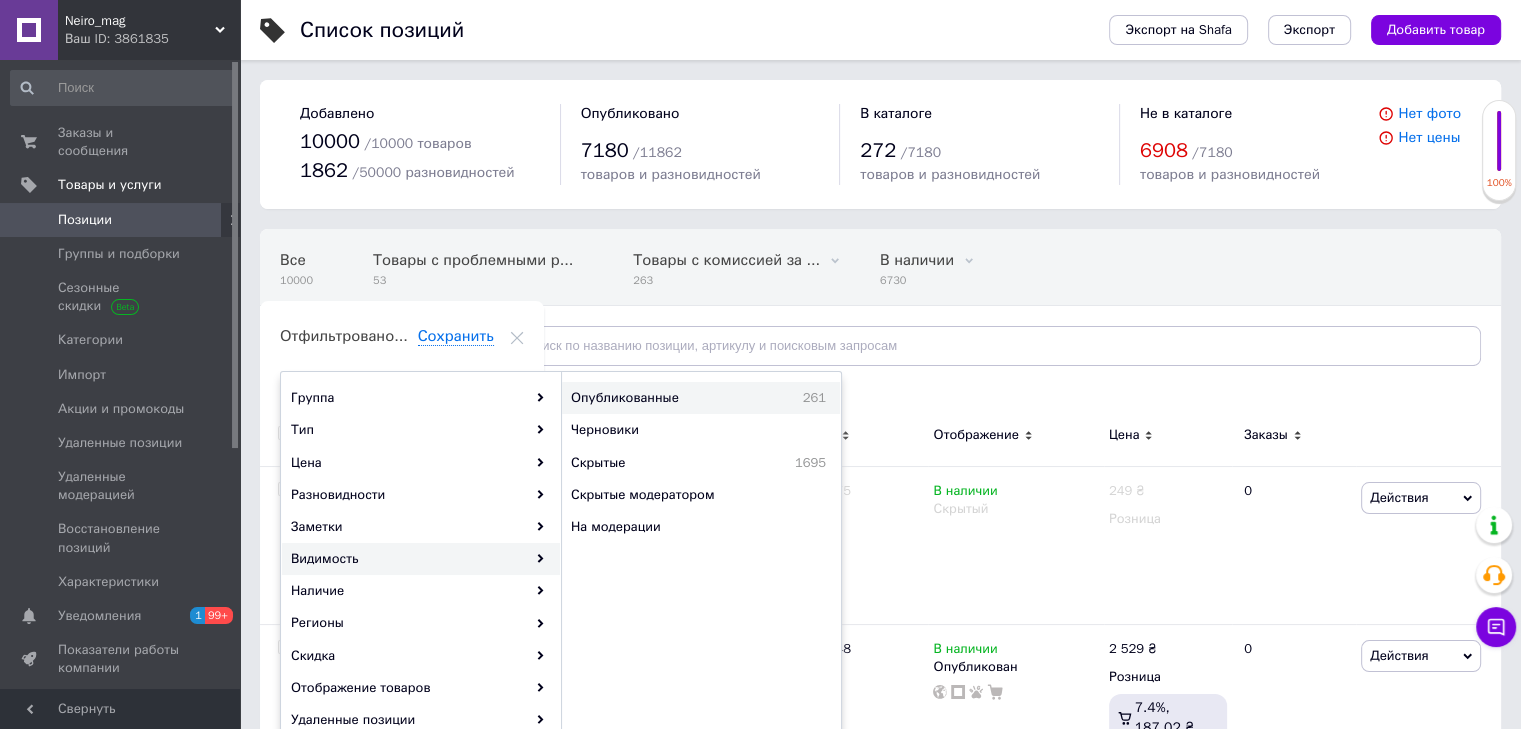 click on "Опубликованные  261" at bounding box center (701, 398) 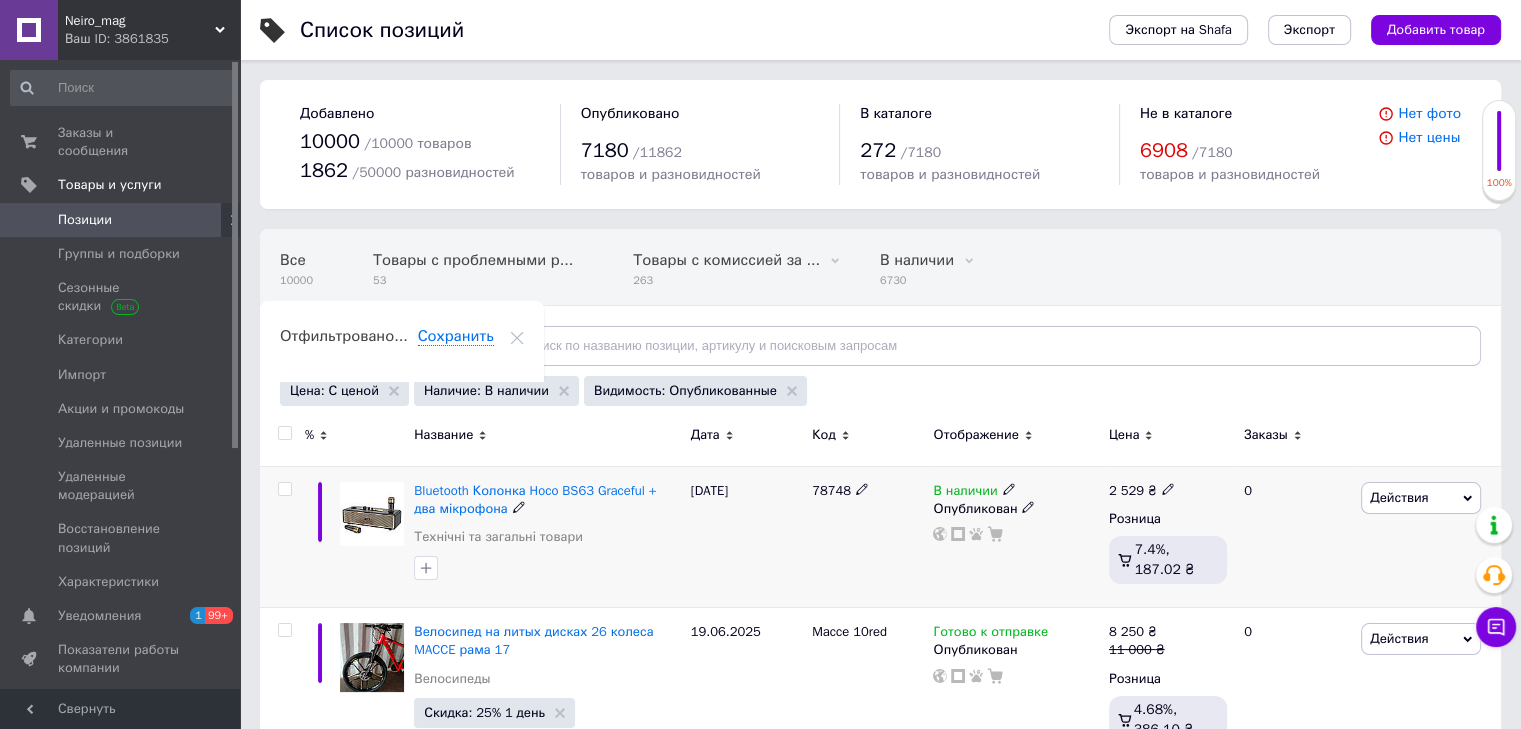 click 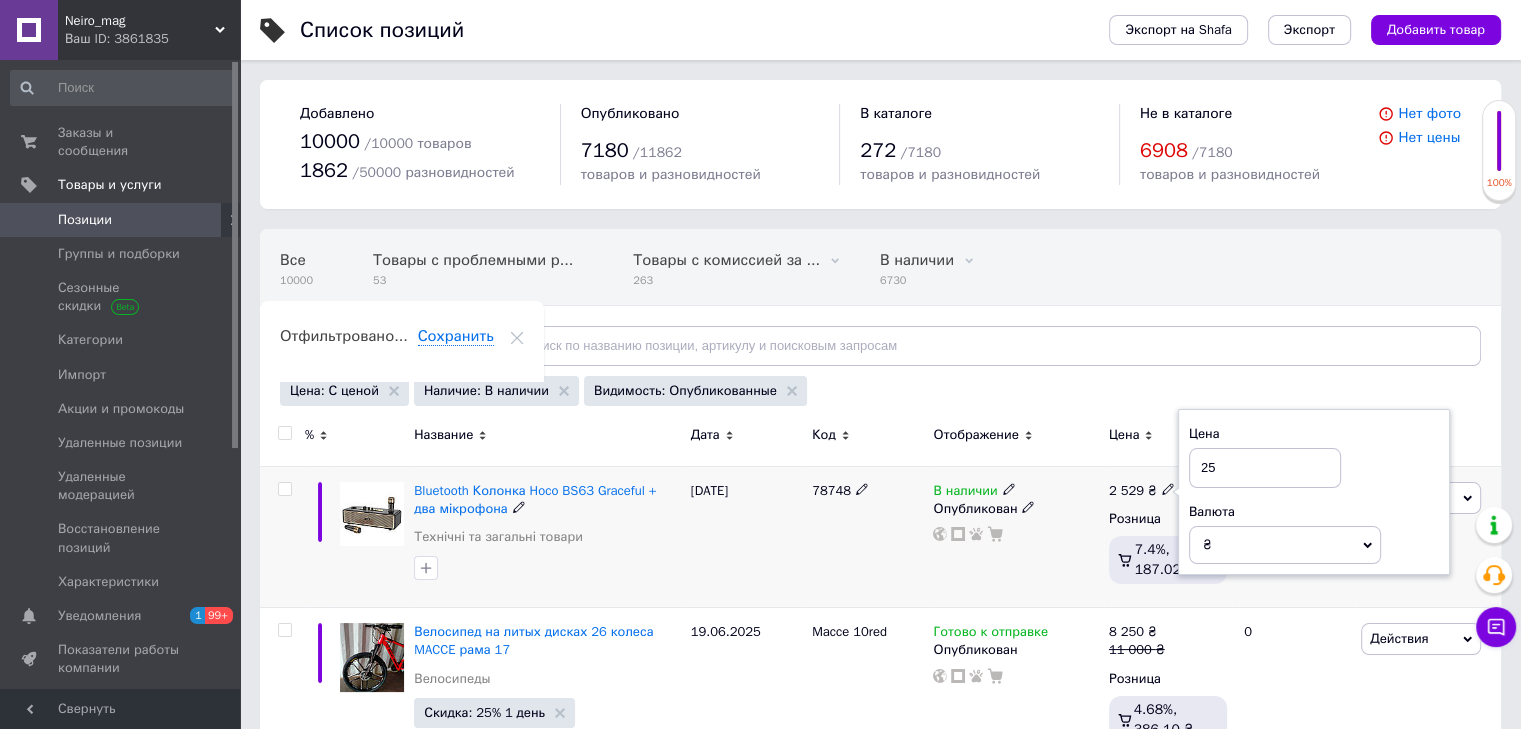 type on "2" 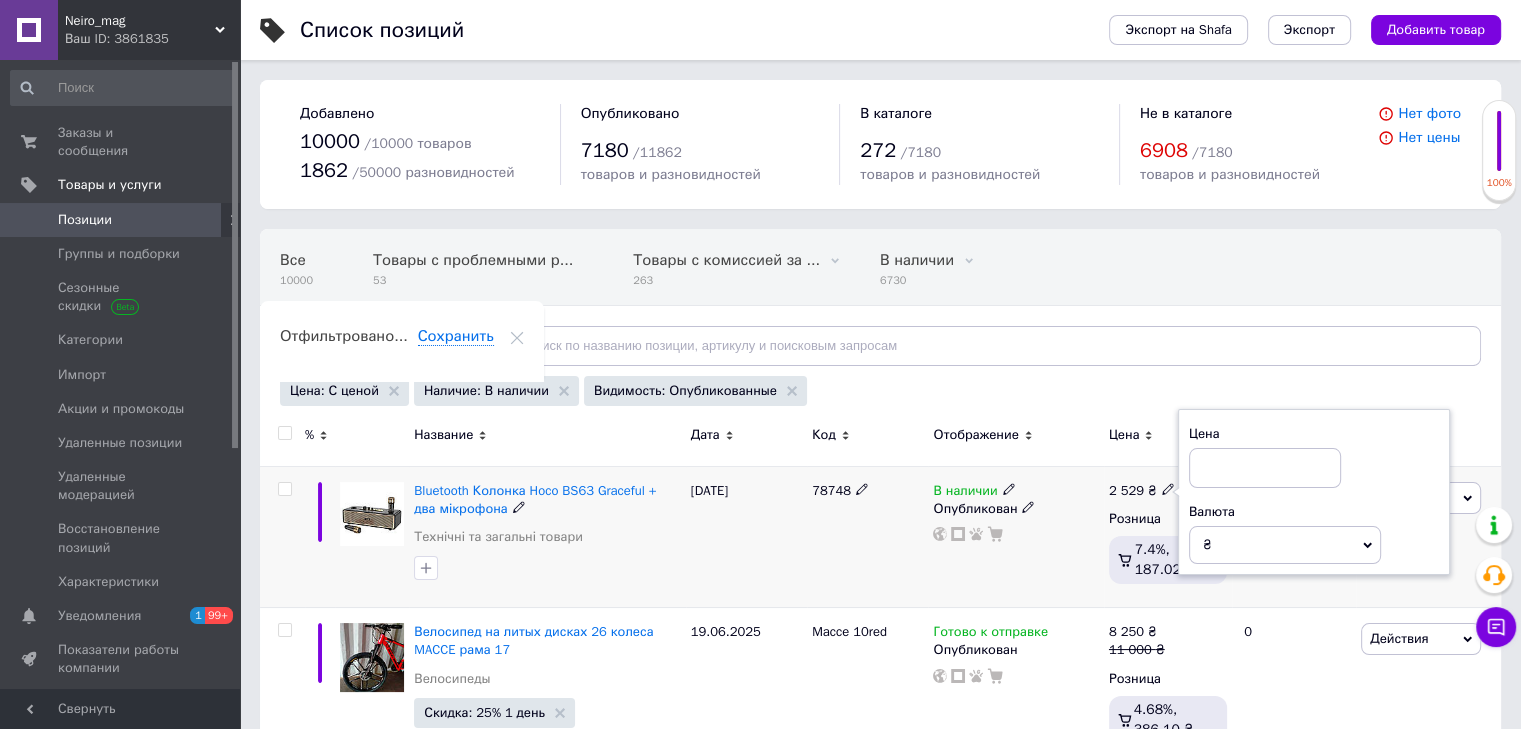 type 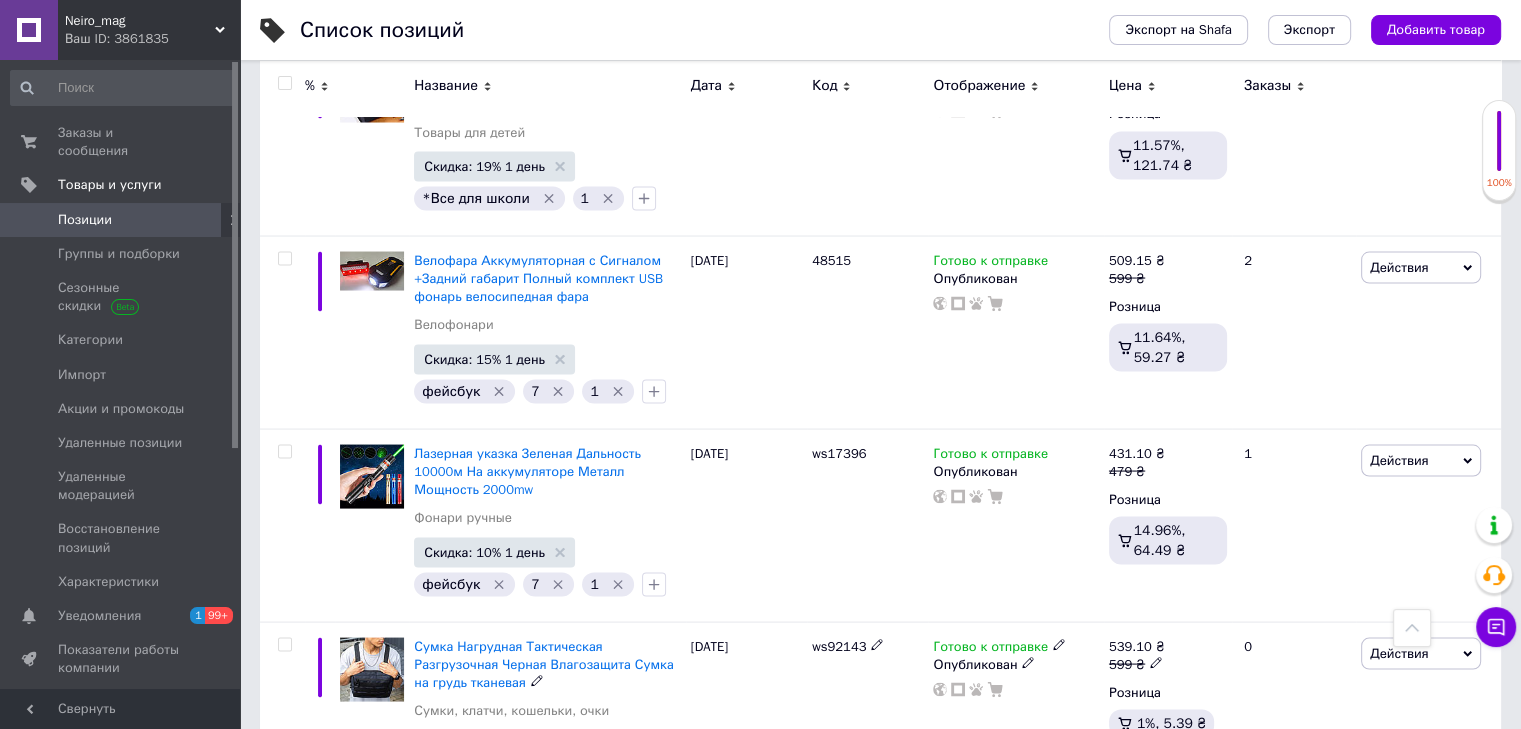 scroll, scrollTop: 19035, scrollLeft: 0, axis: vertical 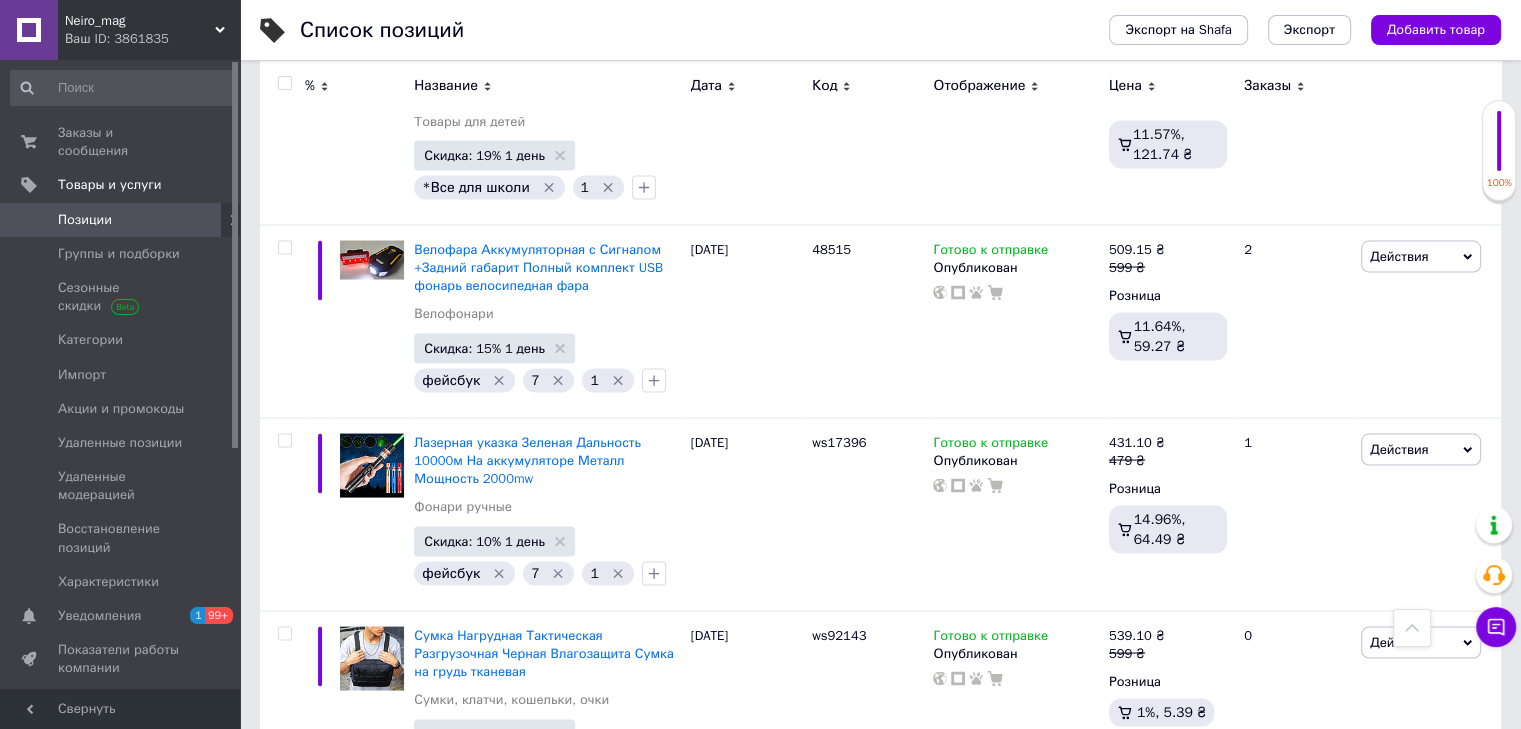 click on "Следующая" at bounding box center [457, 1064] 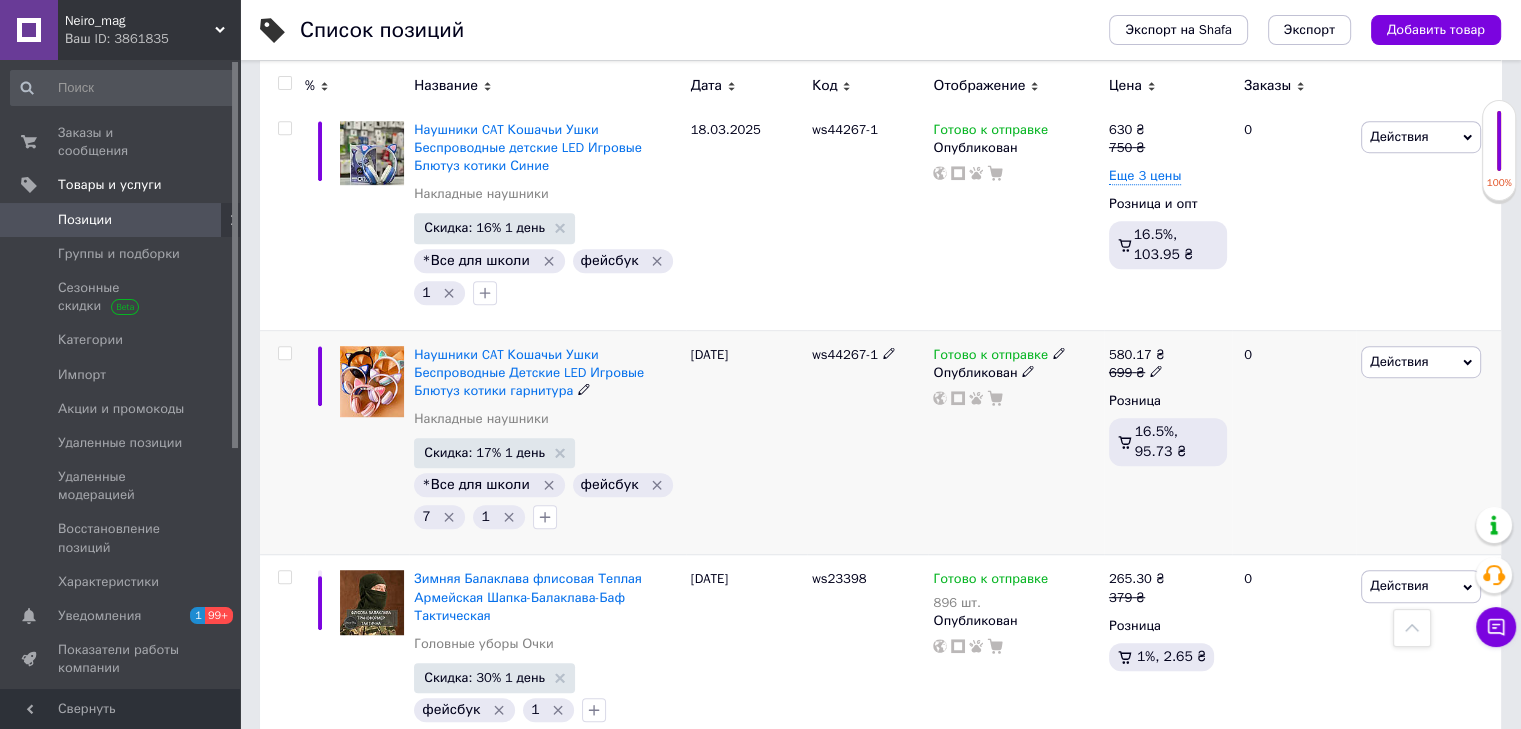 scroll, scrollTop: 1245, scrollLeft: 0, axis: vertical 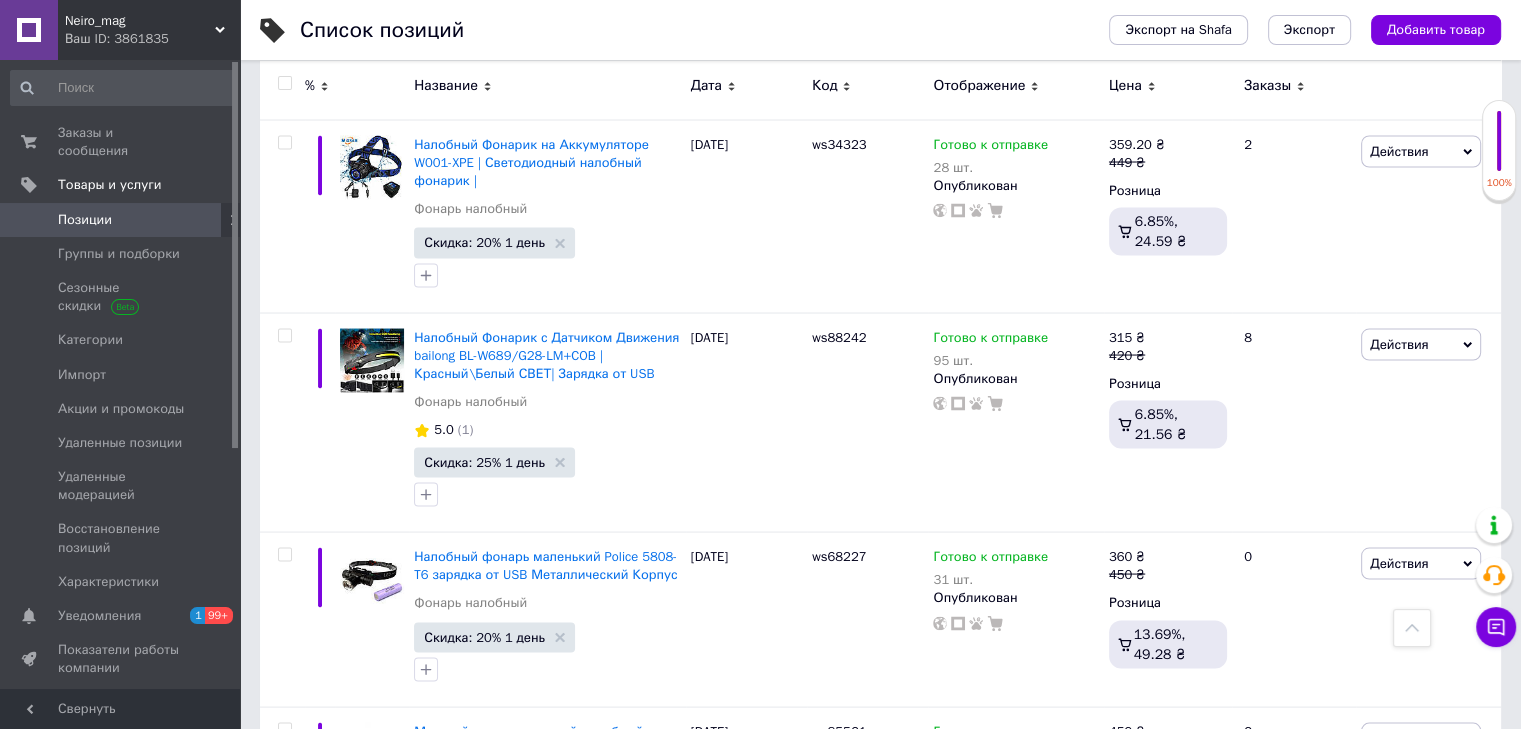 click on "Следующая" at bounding box center [590, 940] 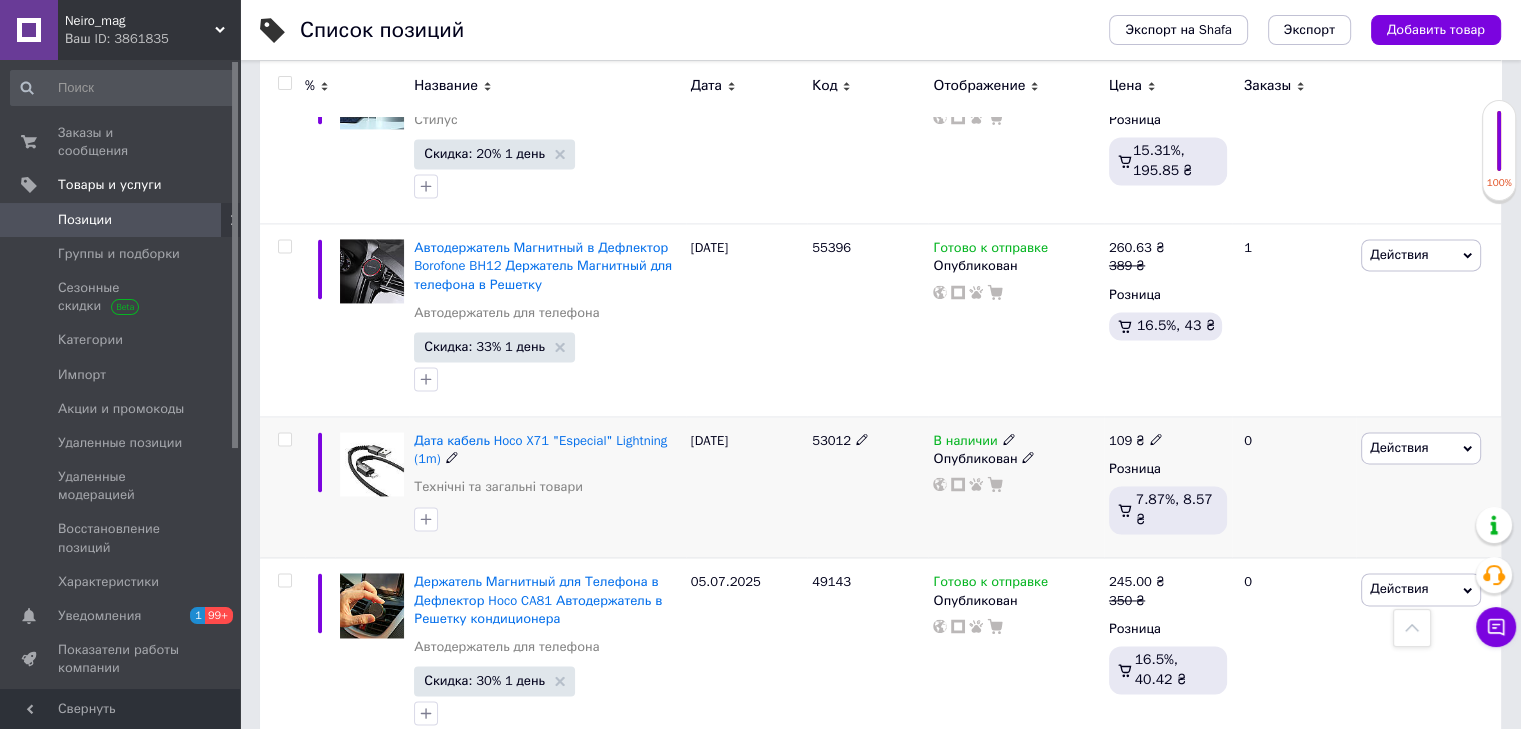 scroll, scrollTop: 10490, scrollLeft: 0, axis: vertical 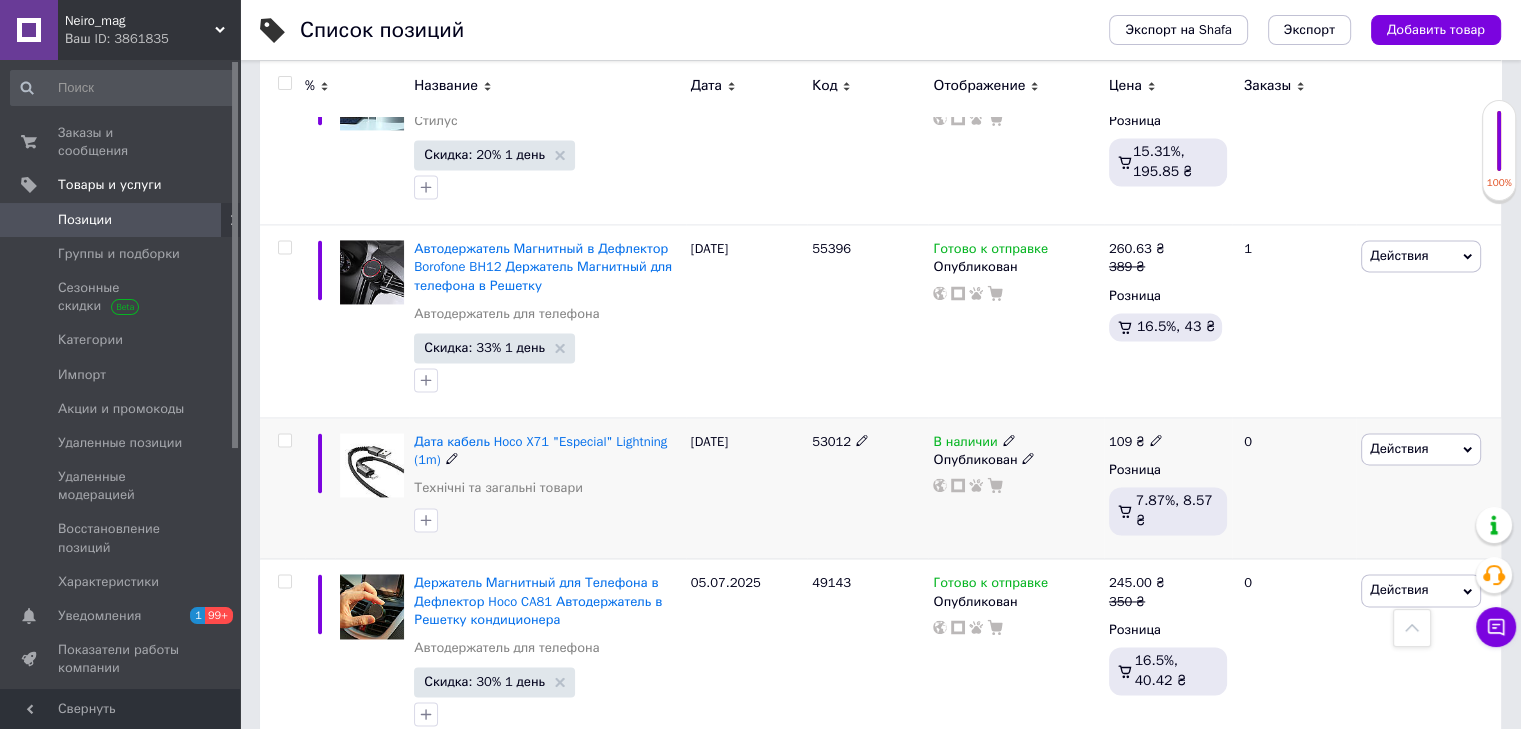 click at bounding box center (1156, 439) 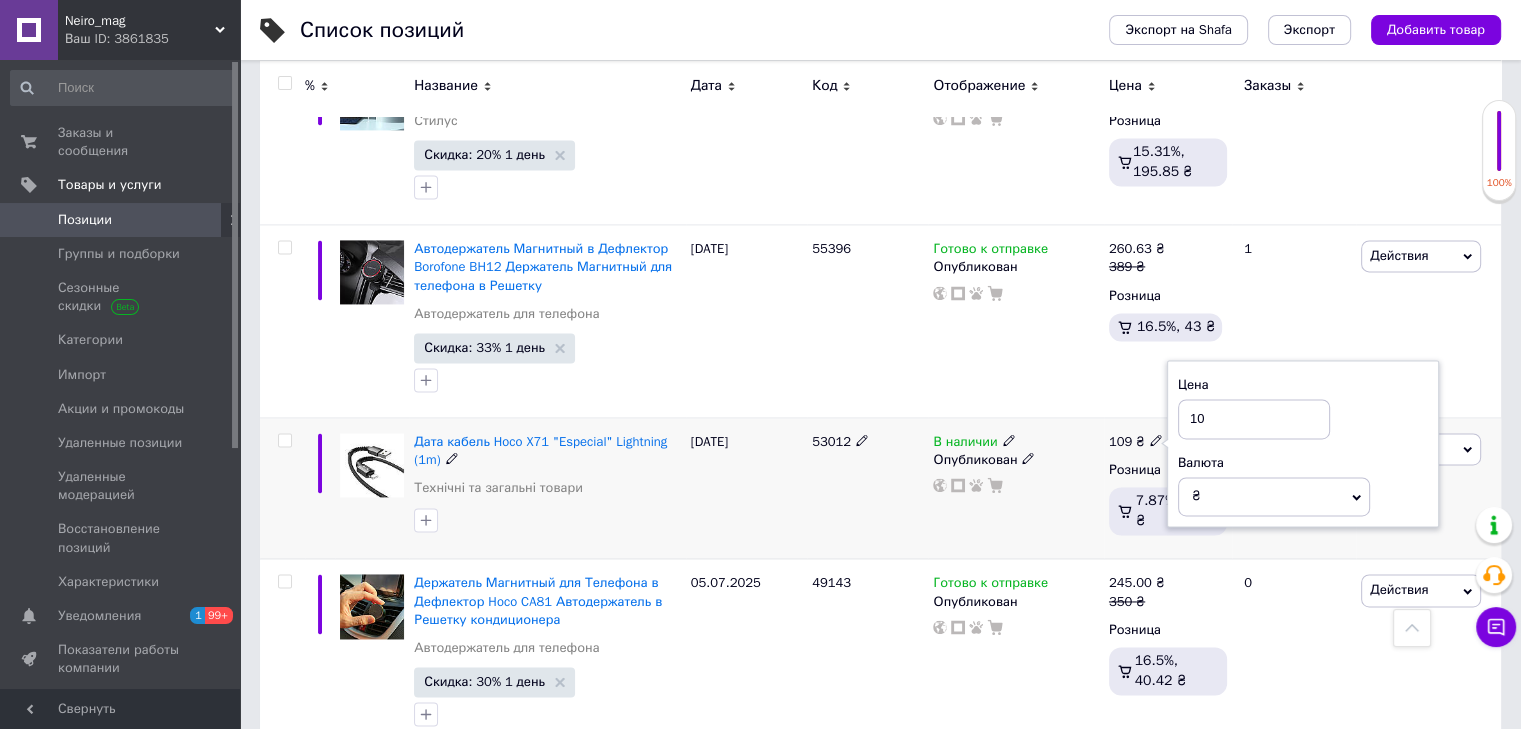 type on "1" 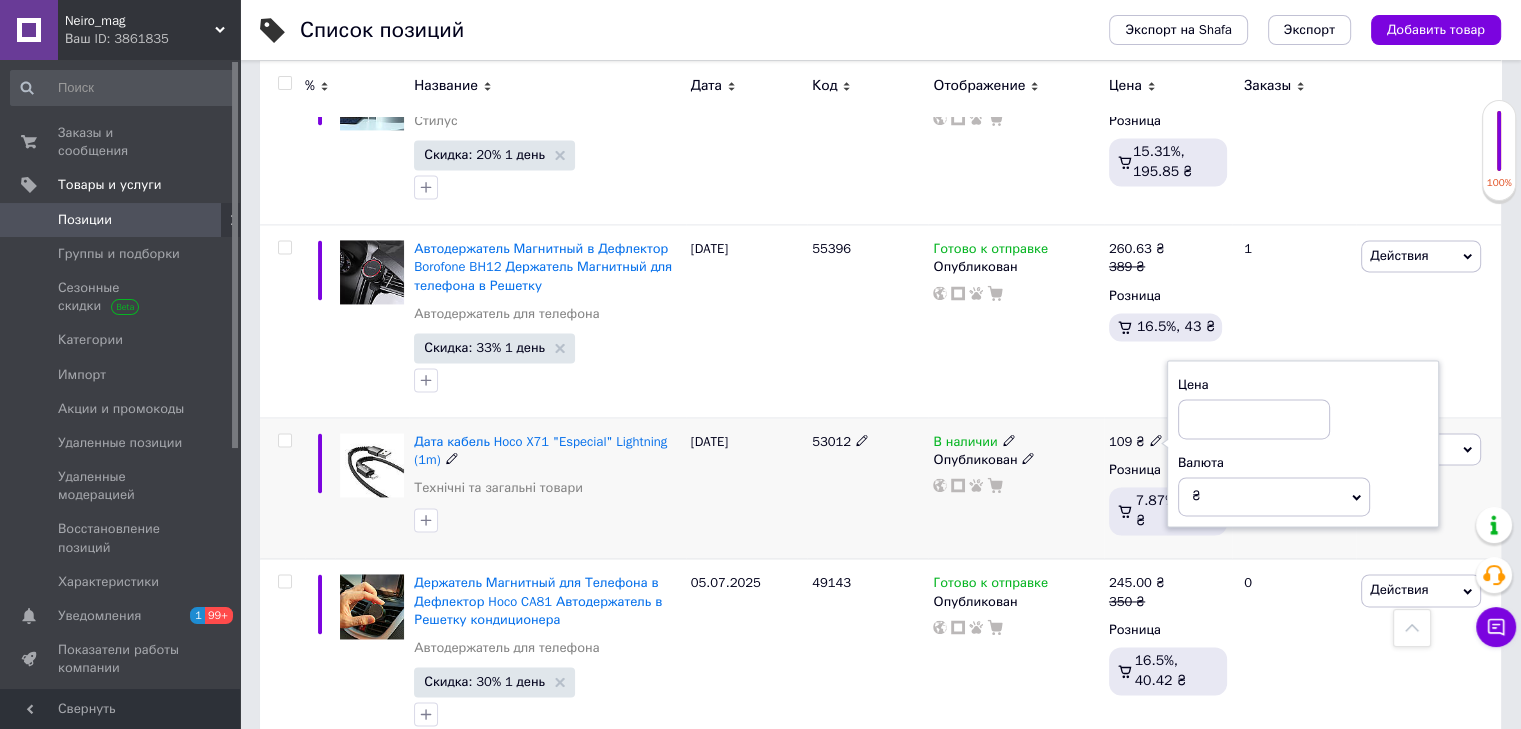 type 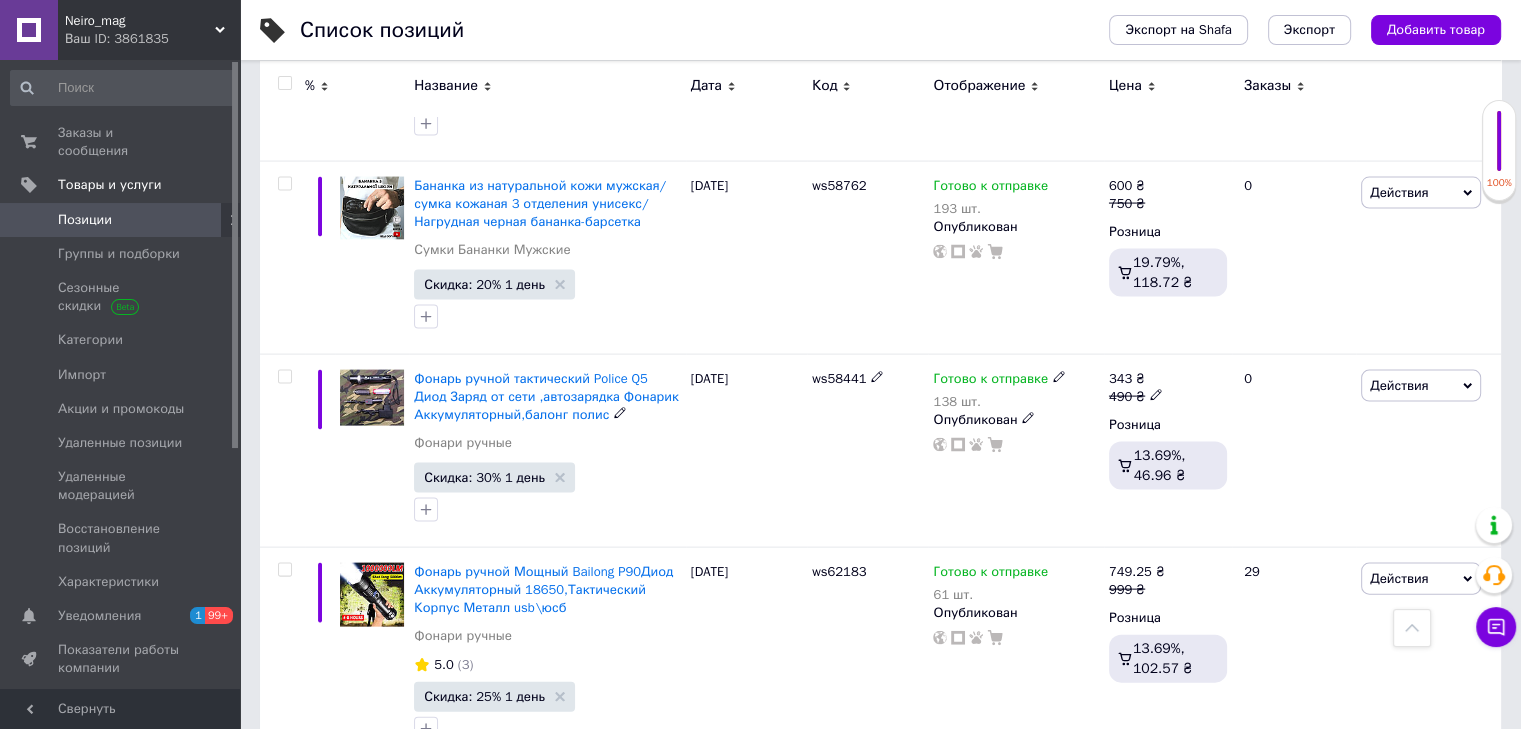 scroll, scrollTop: 4174, scrollLeft: 0, axis: vertical 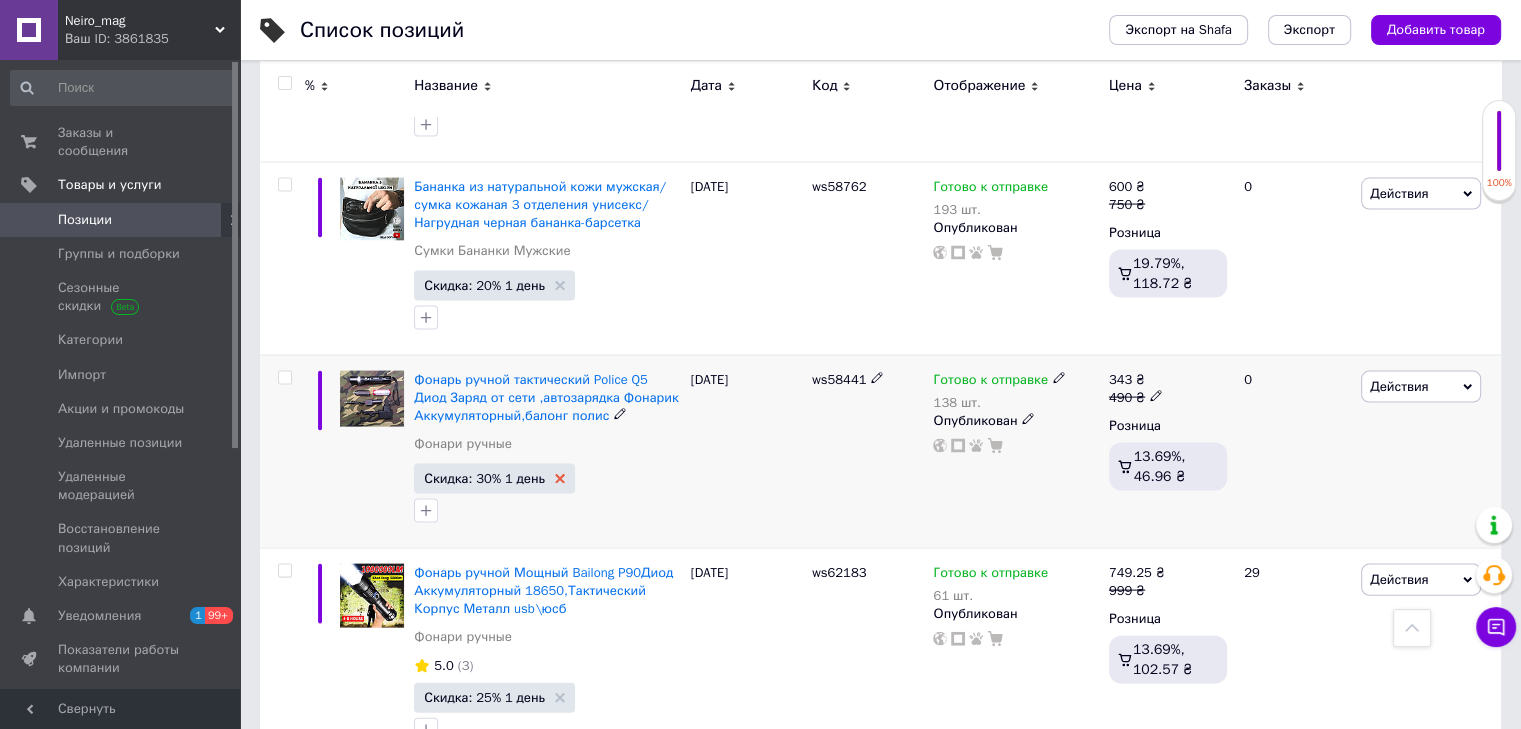 click 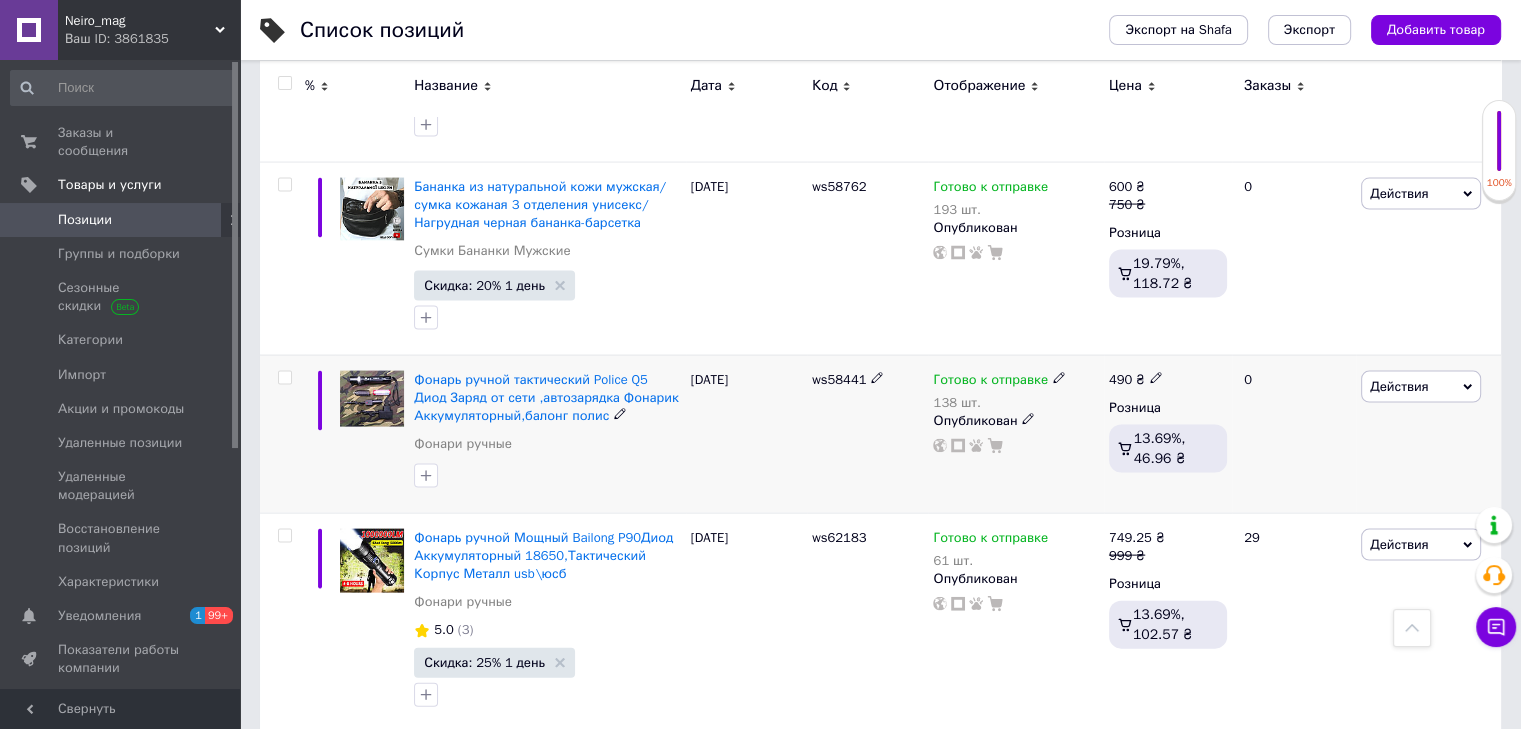 copy on "ws58441" 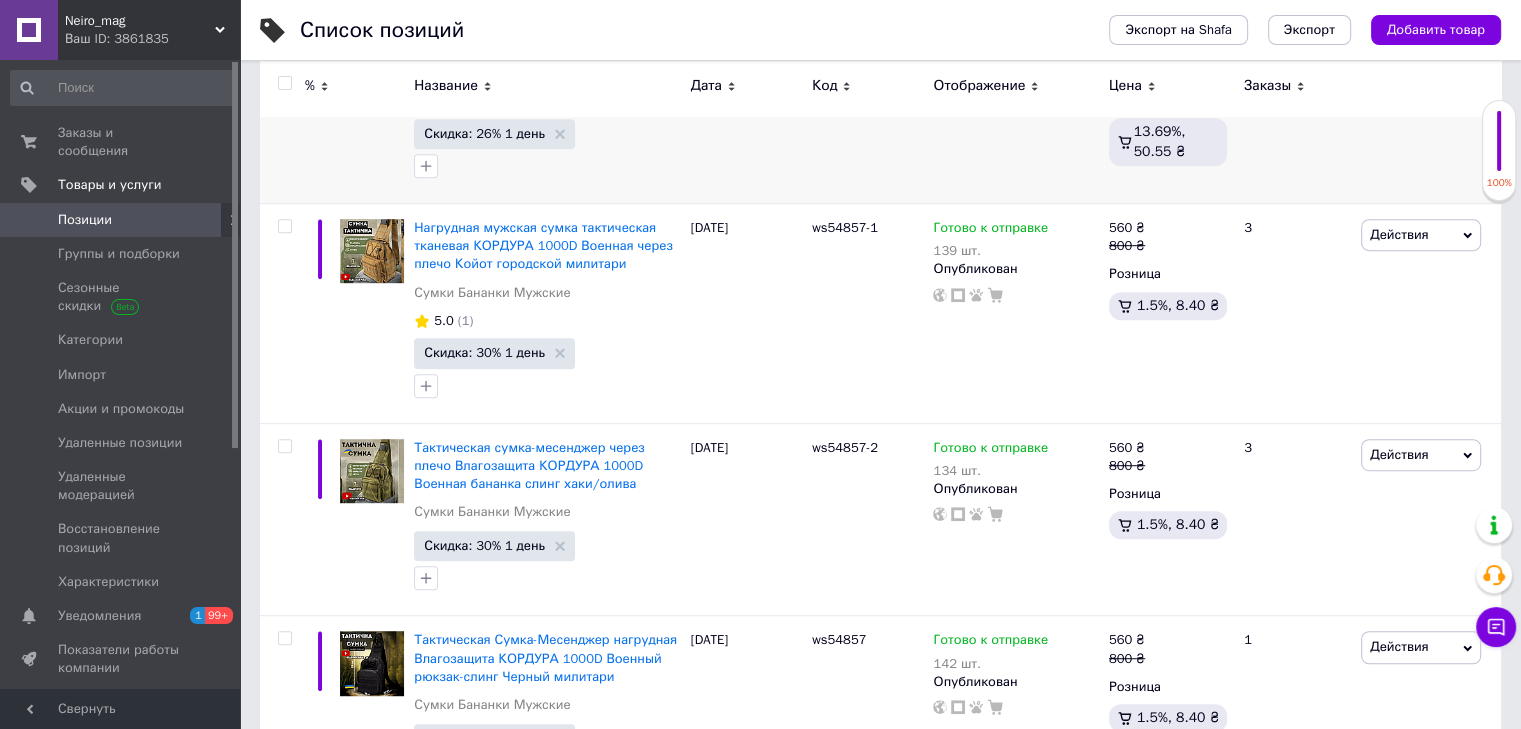 scroll, scrollTop: 1076, scrollLeft: 0, axis: vertical 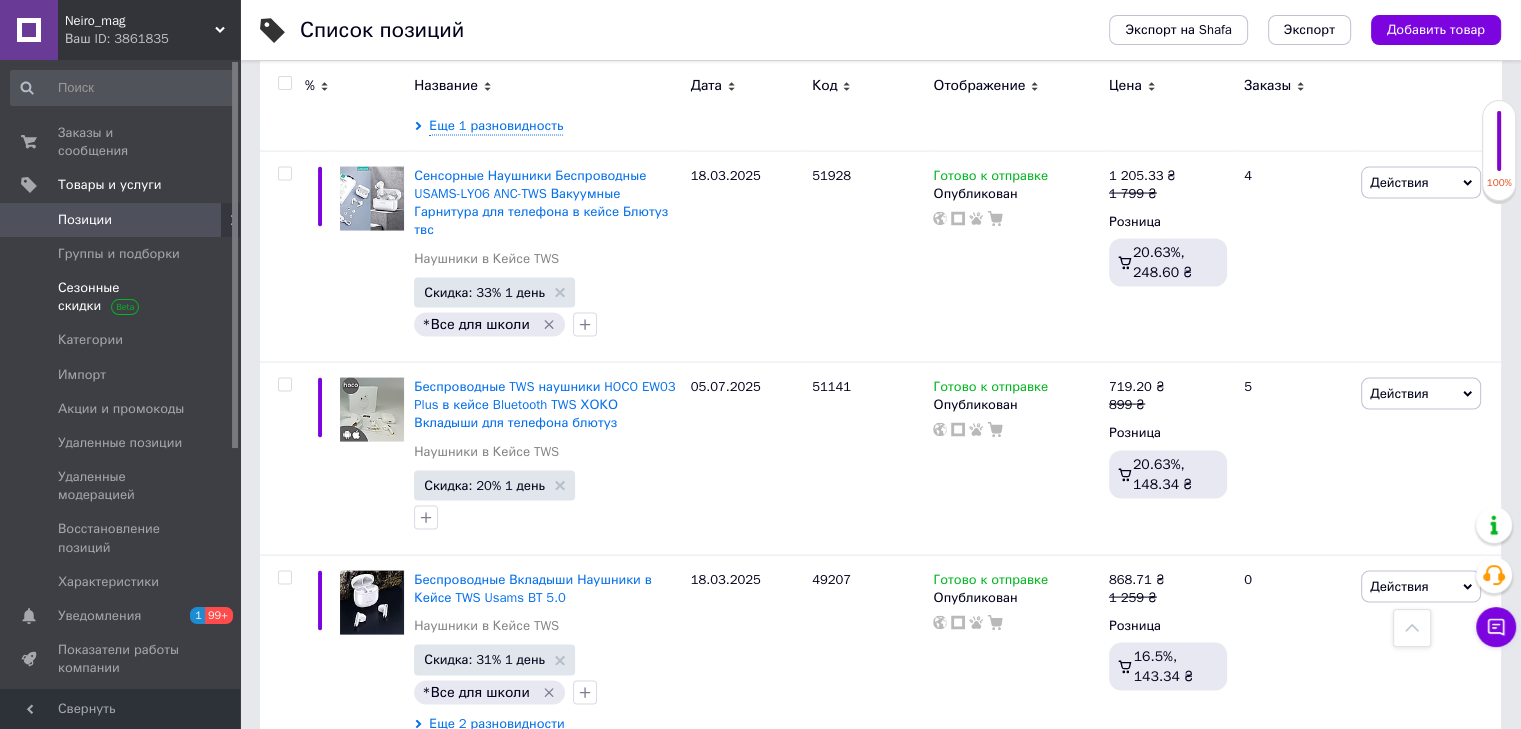 click on "Сезонные скидки" at bounding box center (121, 297) 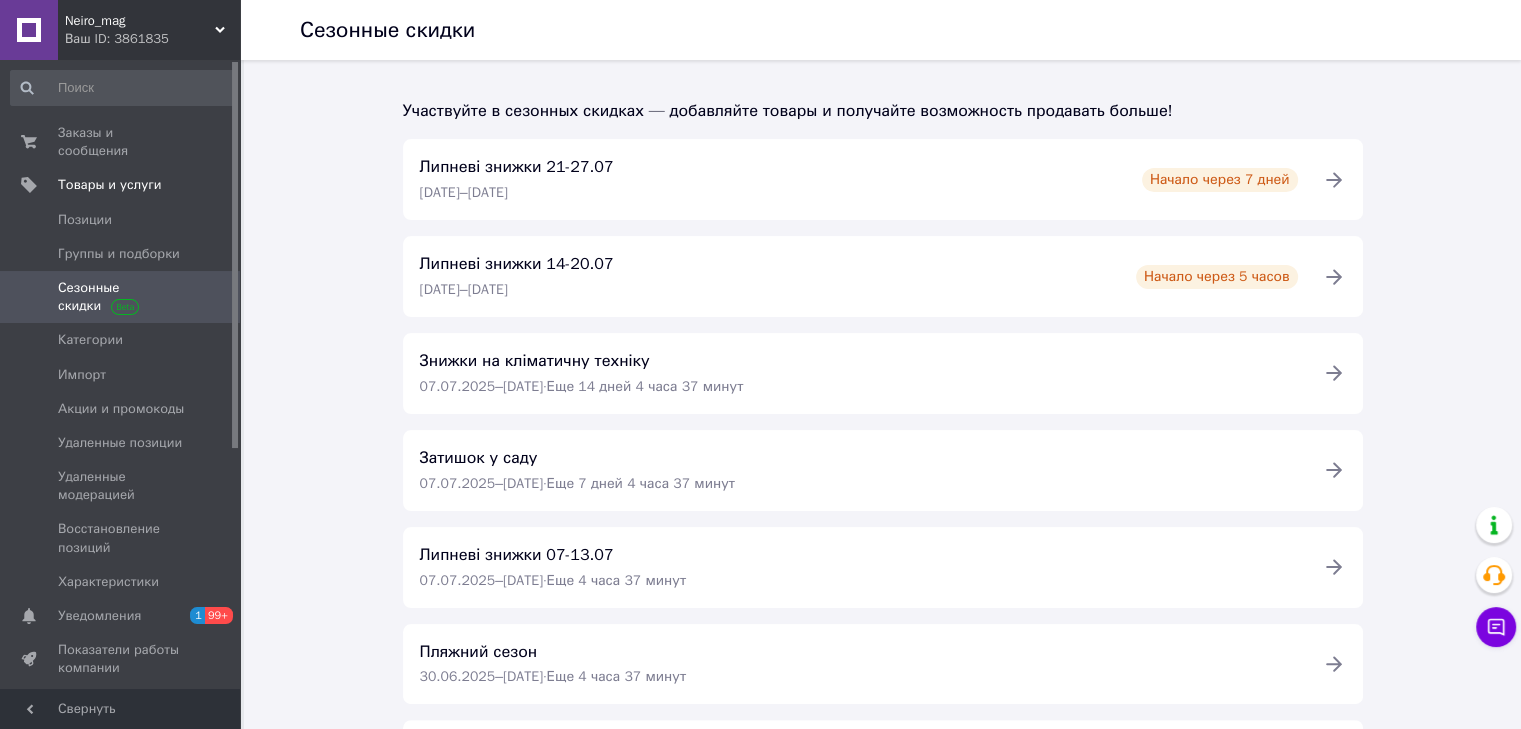 scroll, scrollTop: 588, scrollLeft: 0, axis: vertical 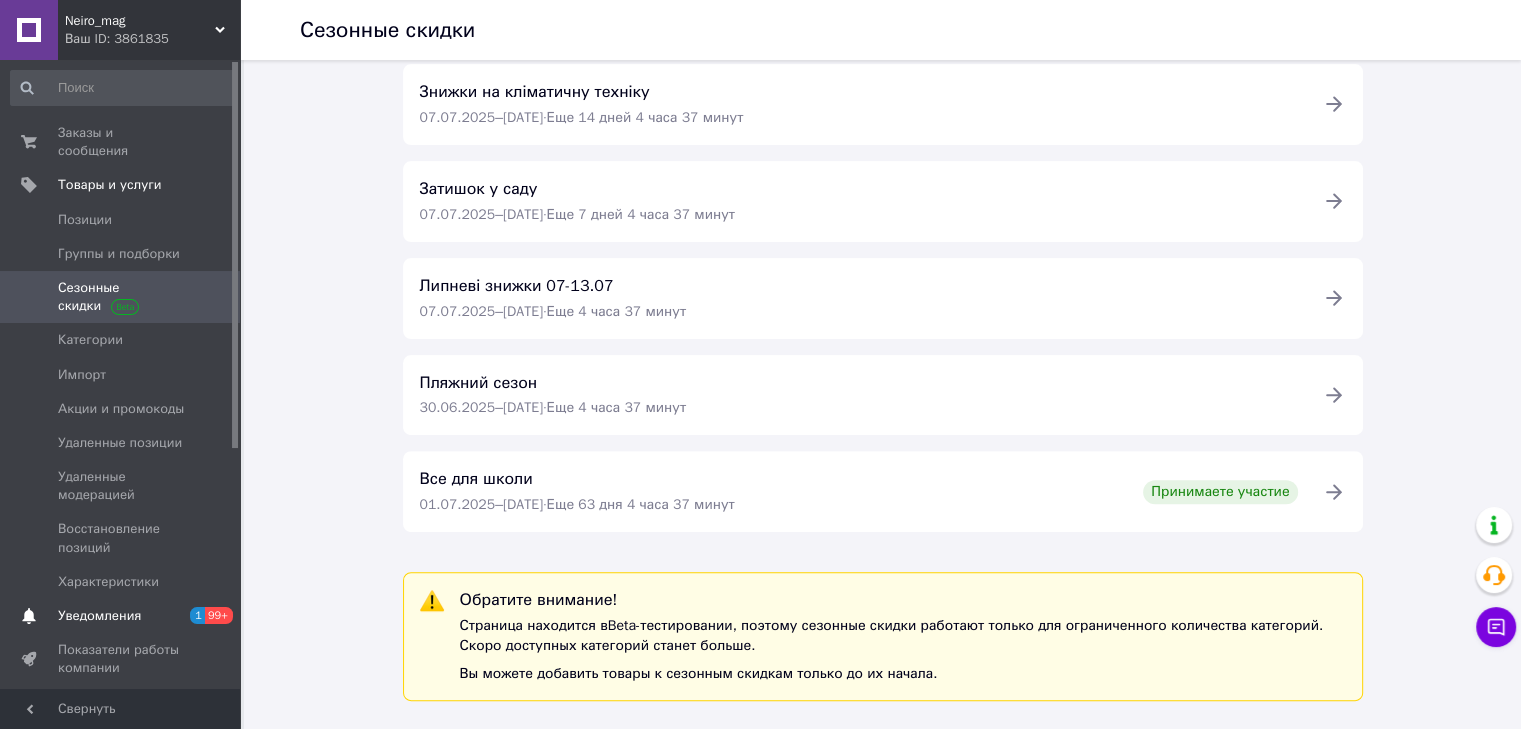 click on "Уведомления 1 99+" at bounding box center [123, 616] 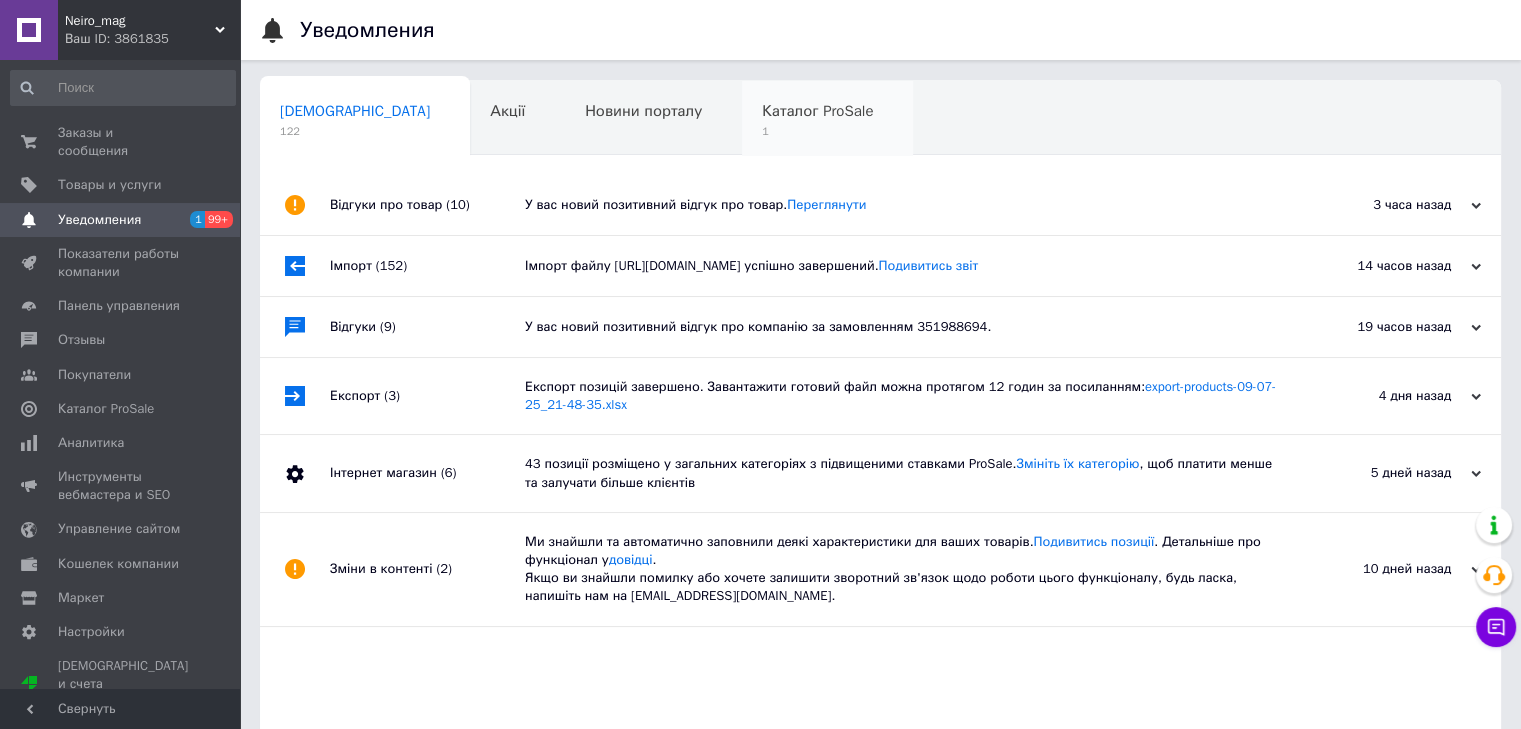 click on "Каталог ProSale 1" at bounding box center (827, 119) 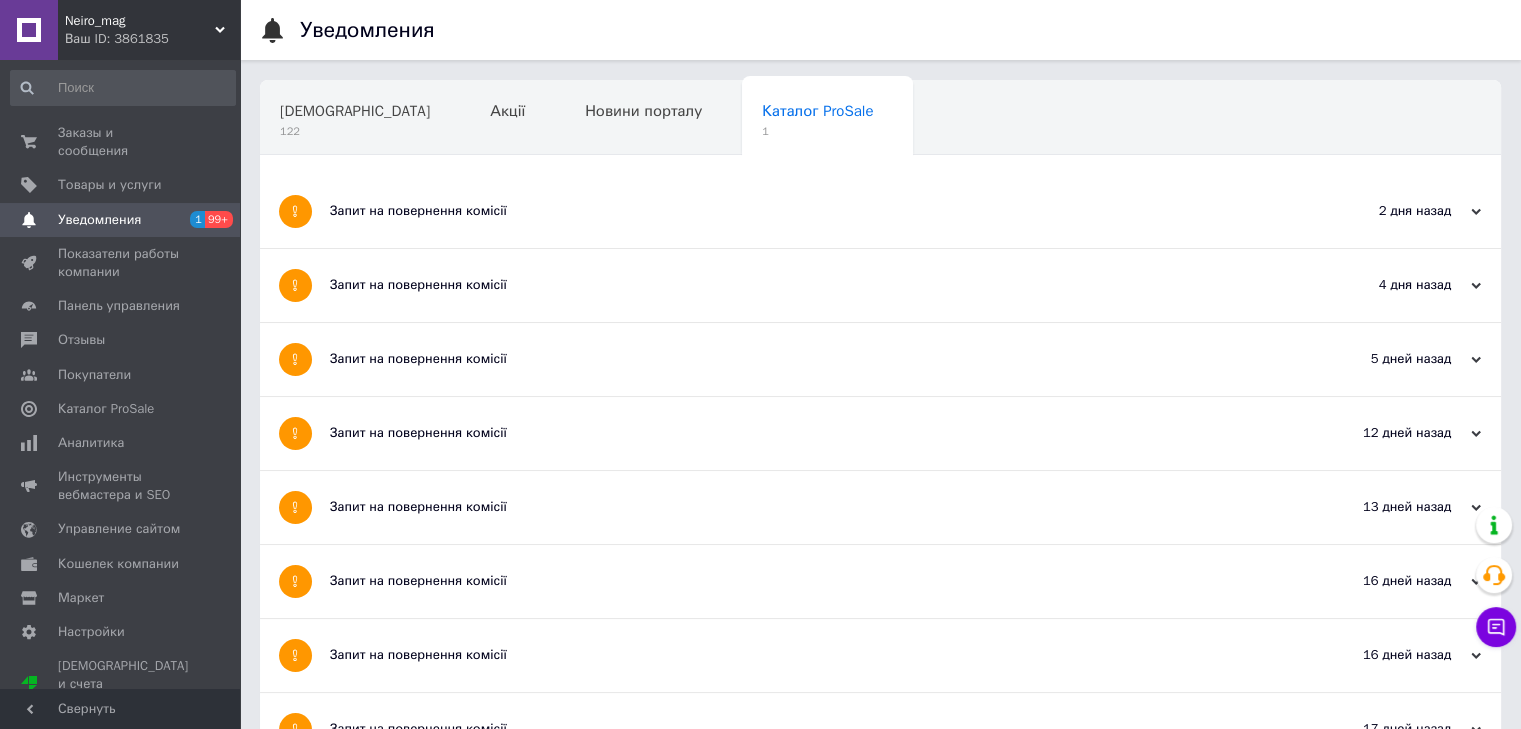 click on "Запит на повернення комісії" at bounding box center (805, 211) 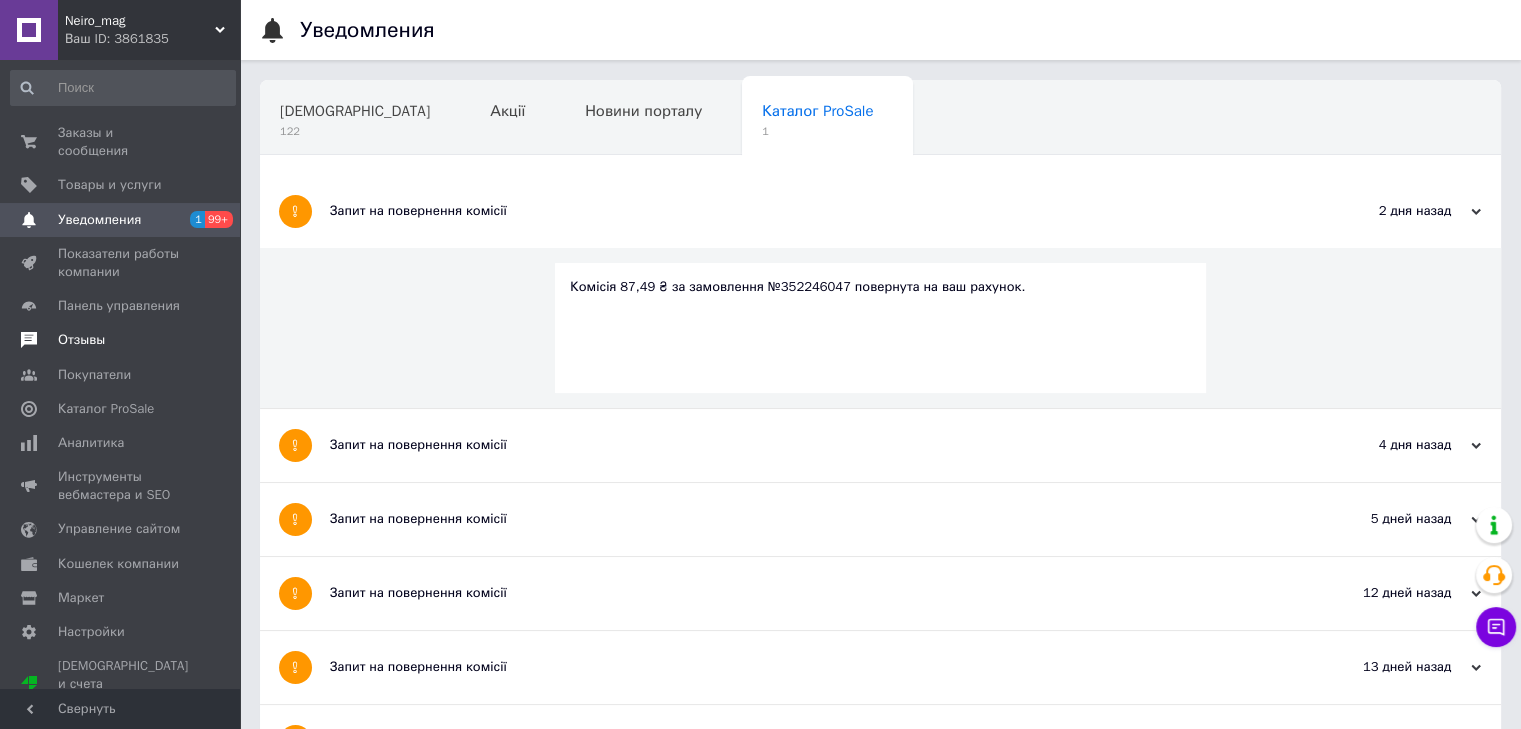 click on "Отзывы" at bounding box center [121, 340] 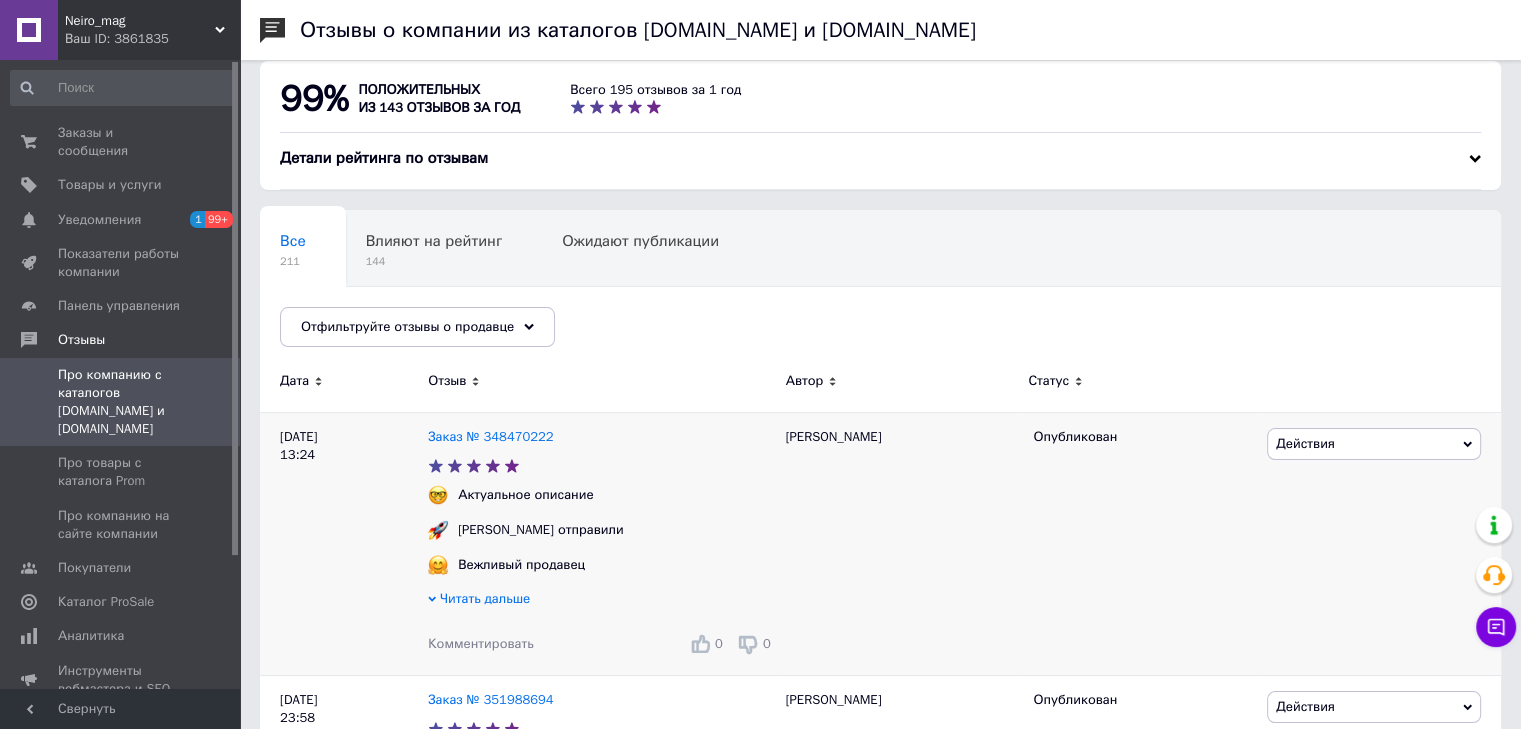 scroll, scrollTop: 4, scrollLeft: 0, axis: vertical 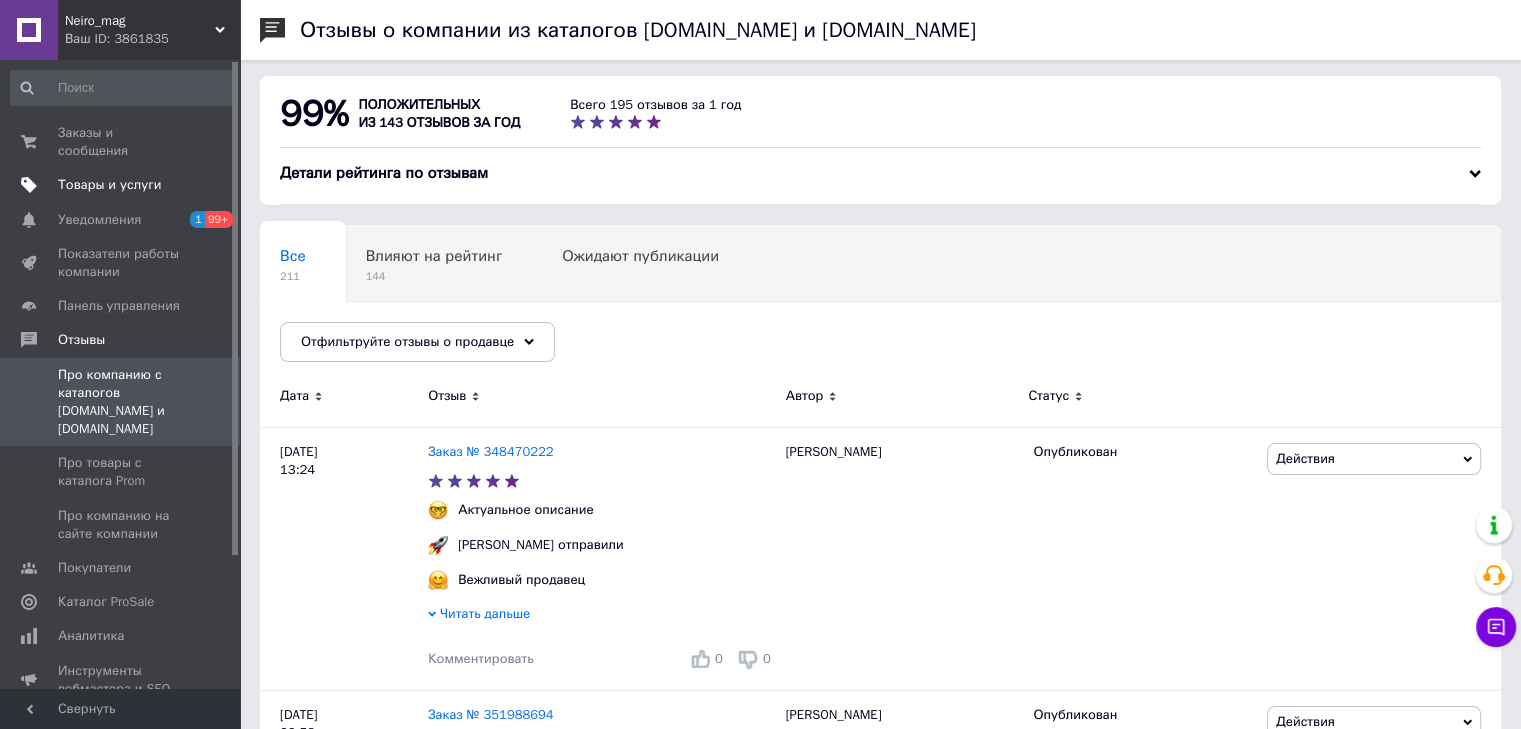 click on "Товары и услуги" at bounding box center (110, 185) 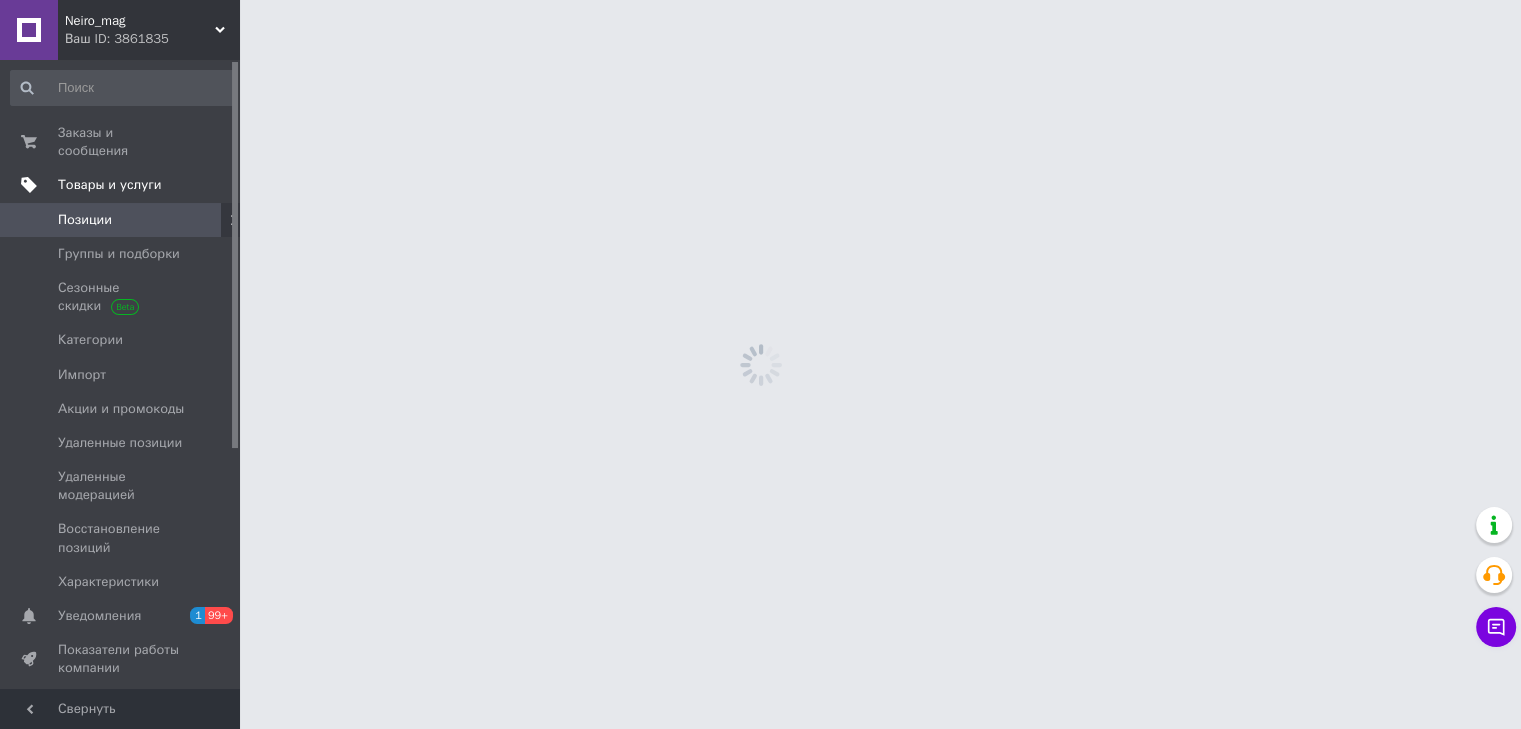 scroll, scrollTop: 0, scrollLeft: 0, axis: both 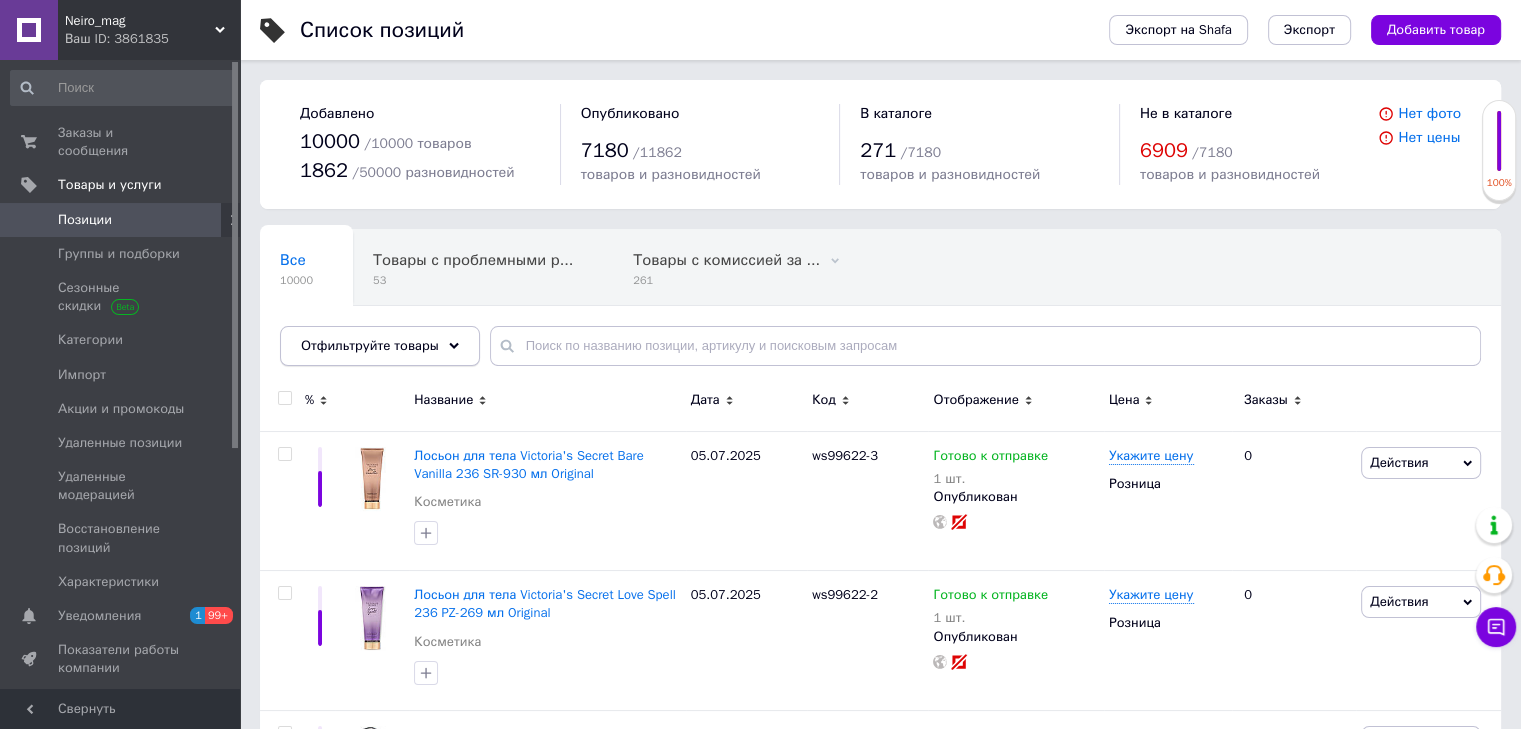click on "Отфильтруйте товары" at bounding box center [380, 346] 